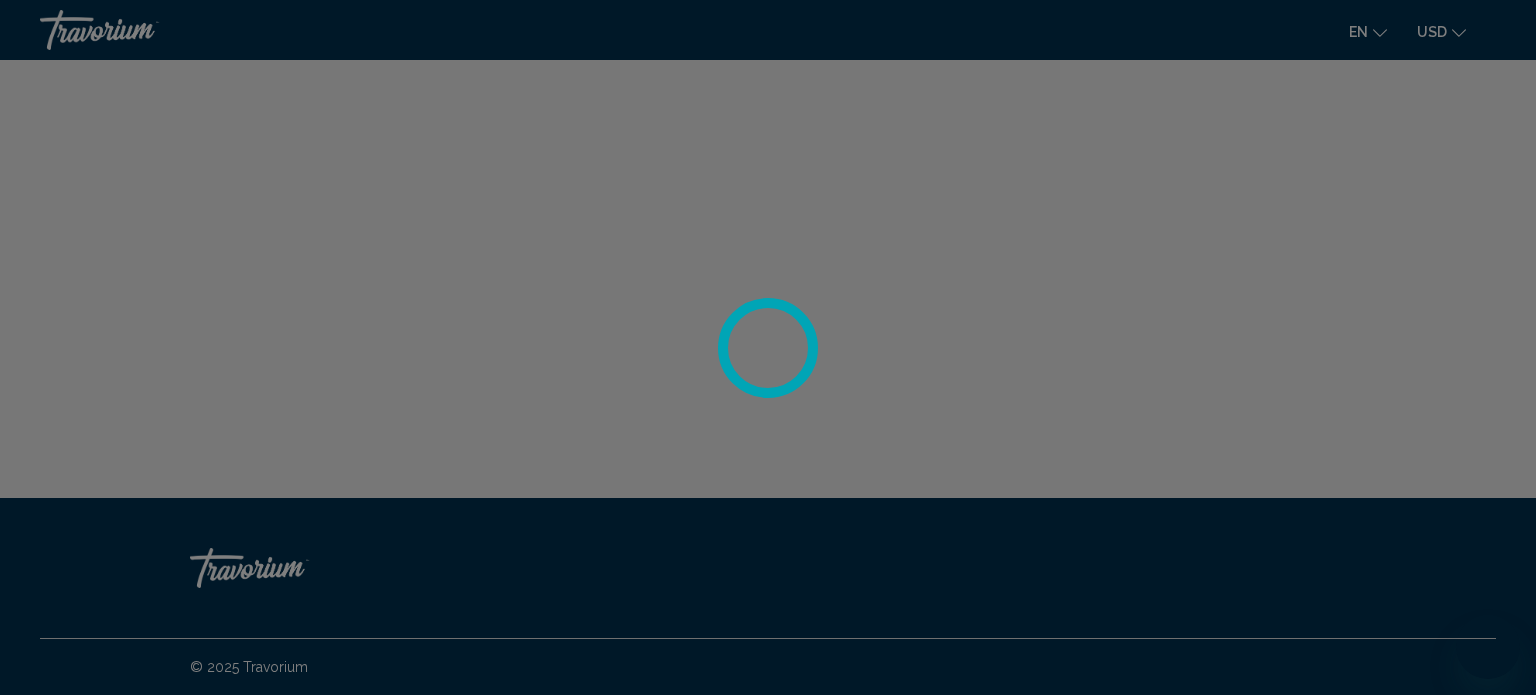 scroll, scrollTop: 0, scrollLeft: 0, axis: both 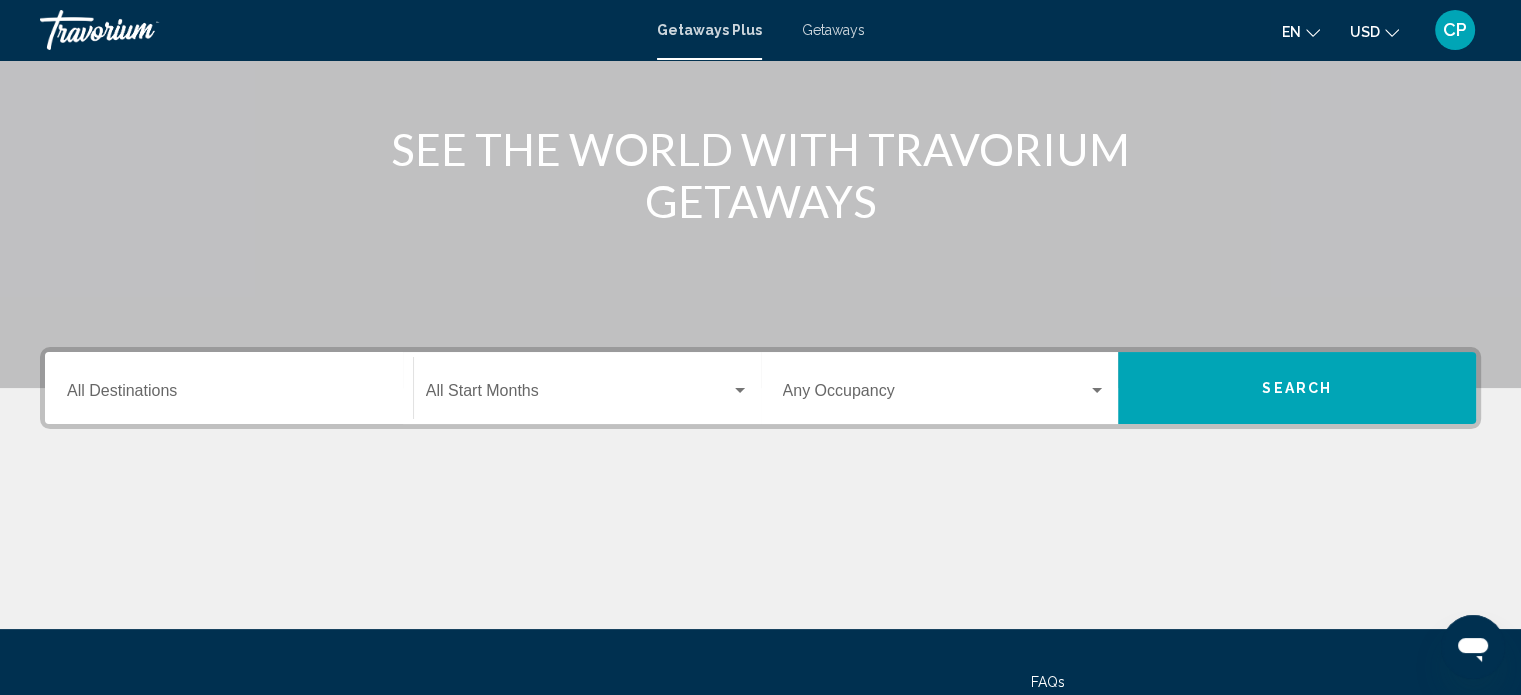 click on "Destination All Destinations" at bounding box center (229, 388) 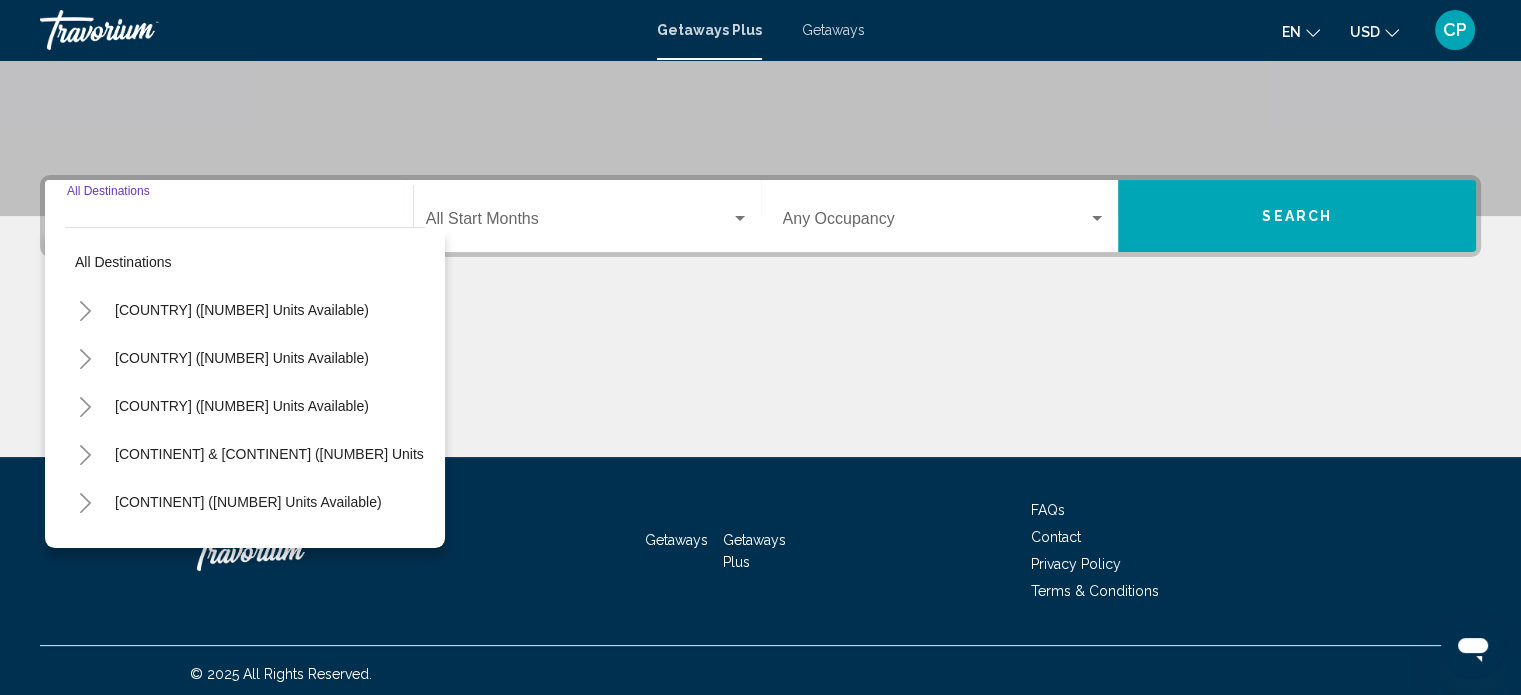 scroll, scrollTop: 390, scrollLeft: 0, axis: vertical 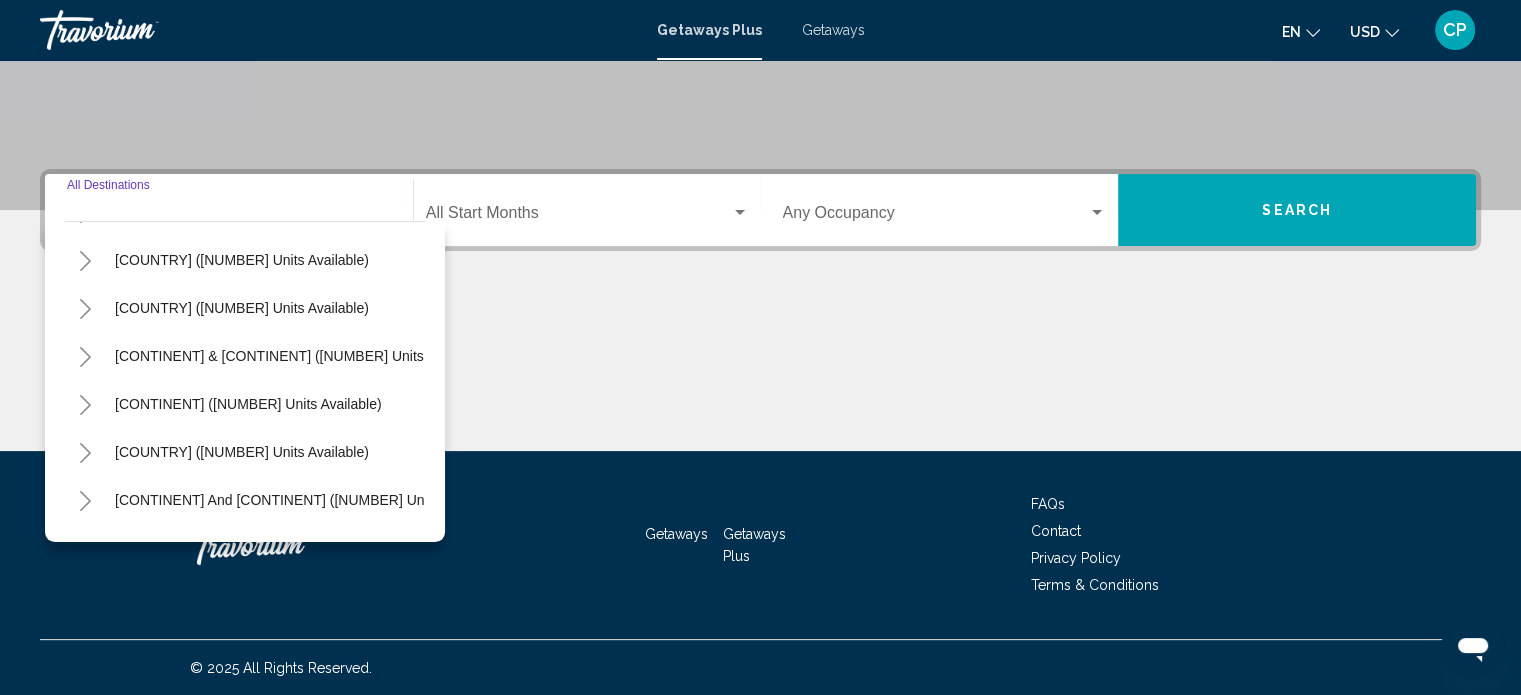 click 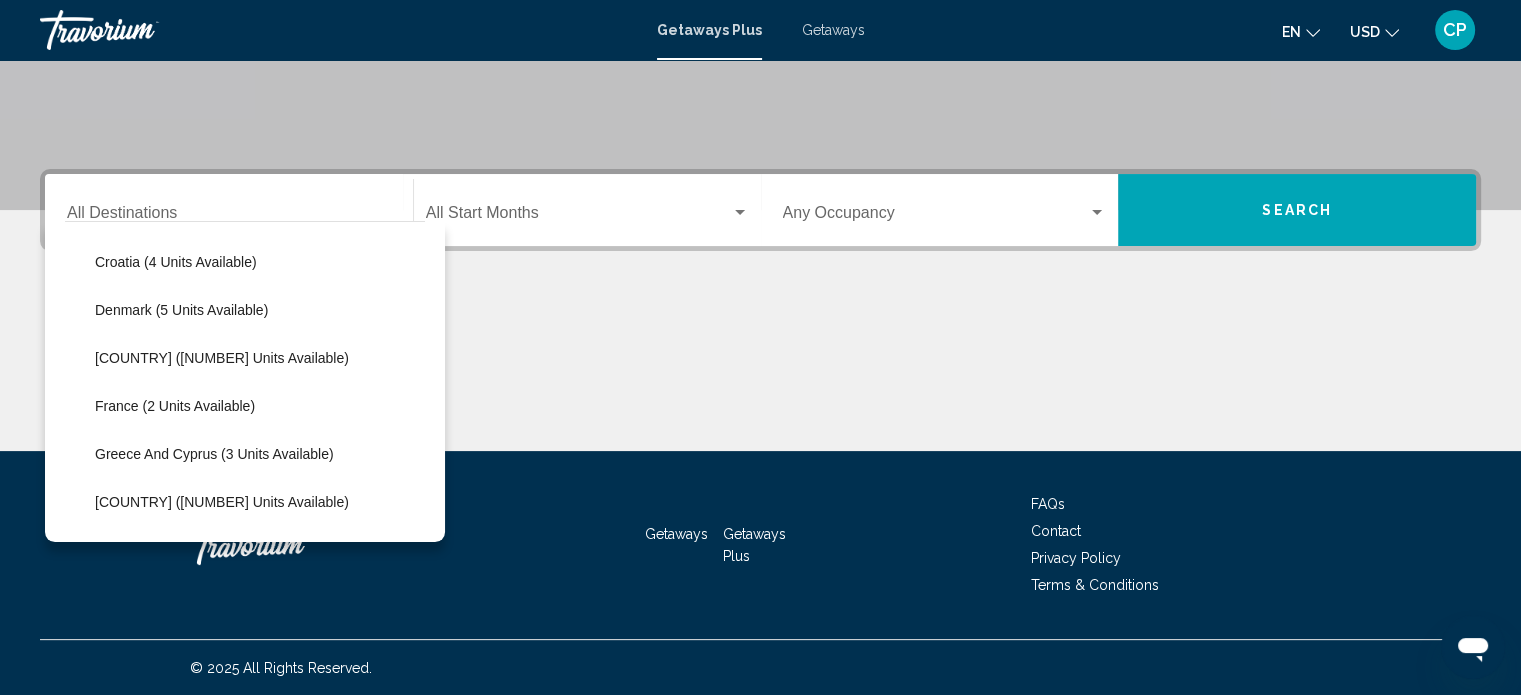 scroll, scrollTop: 379, scrollLeft: 0, axis: vertical 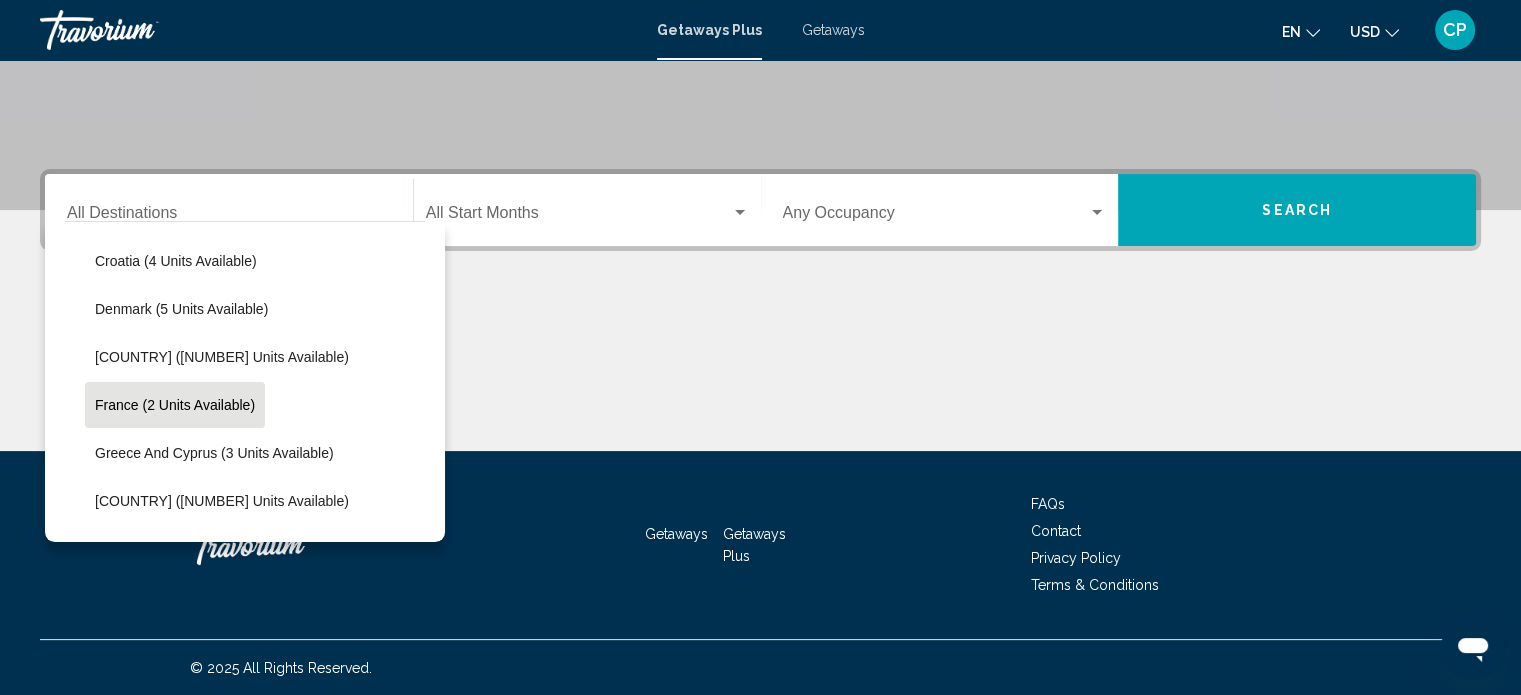 click on "France (2 units available)" 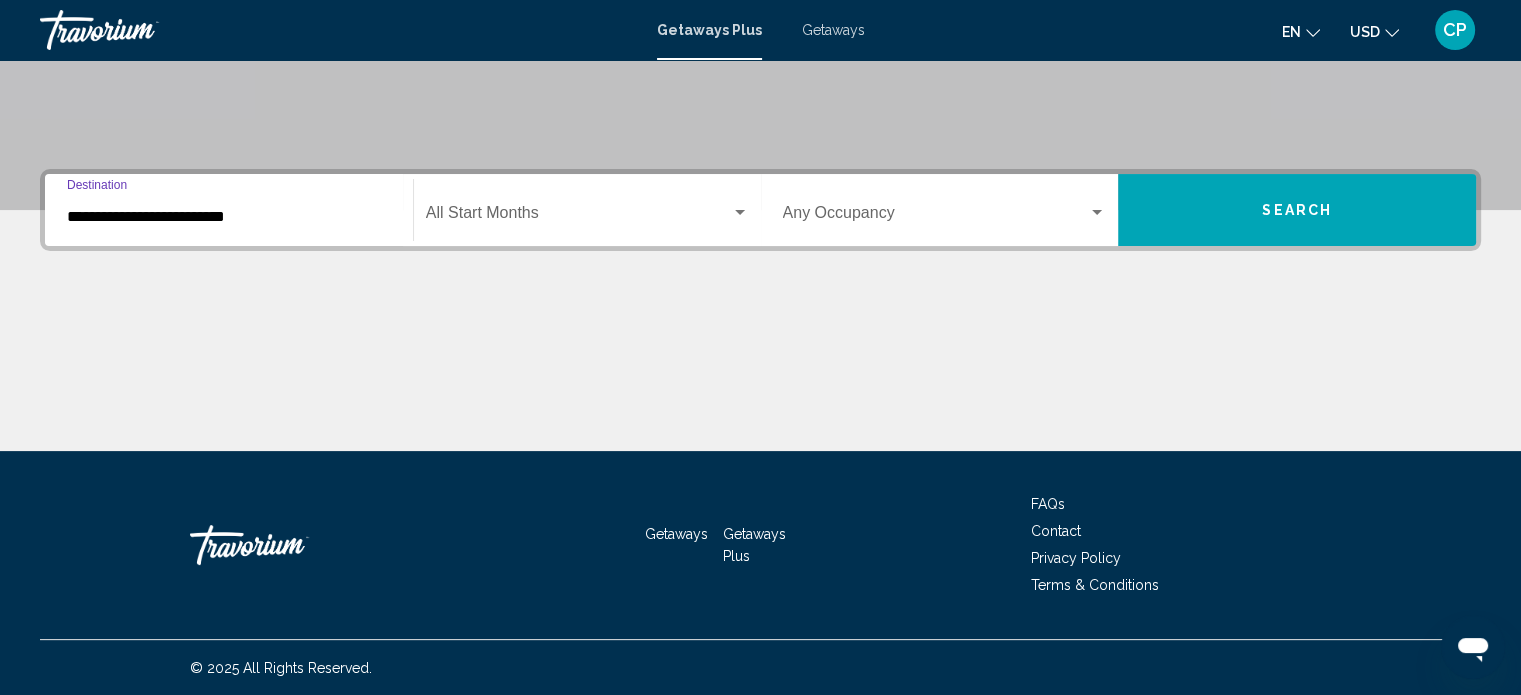 click at bounding box center (740, 212) 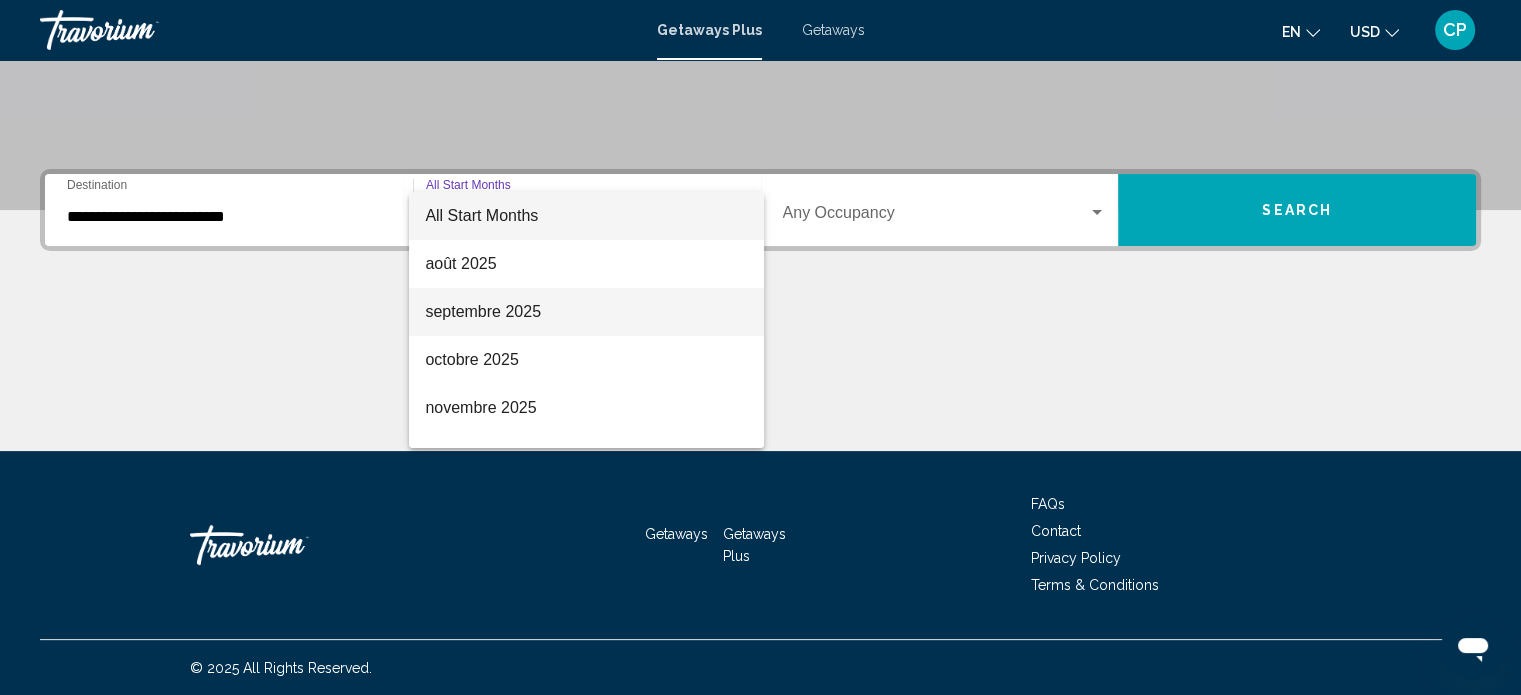 click on "septembre 2025" at bounding box center (586, 312) 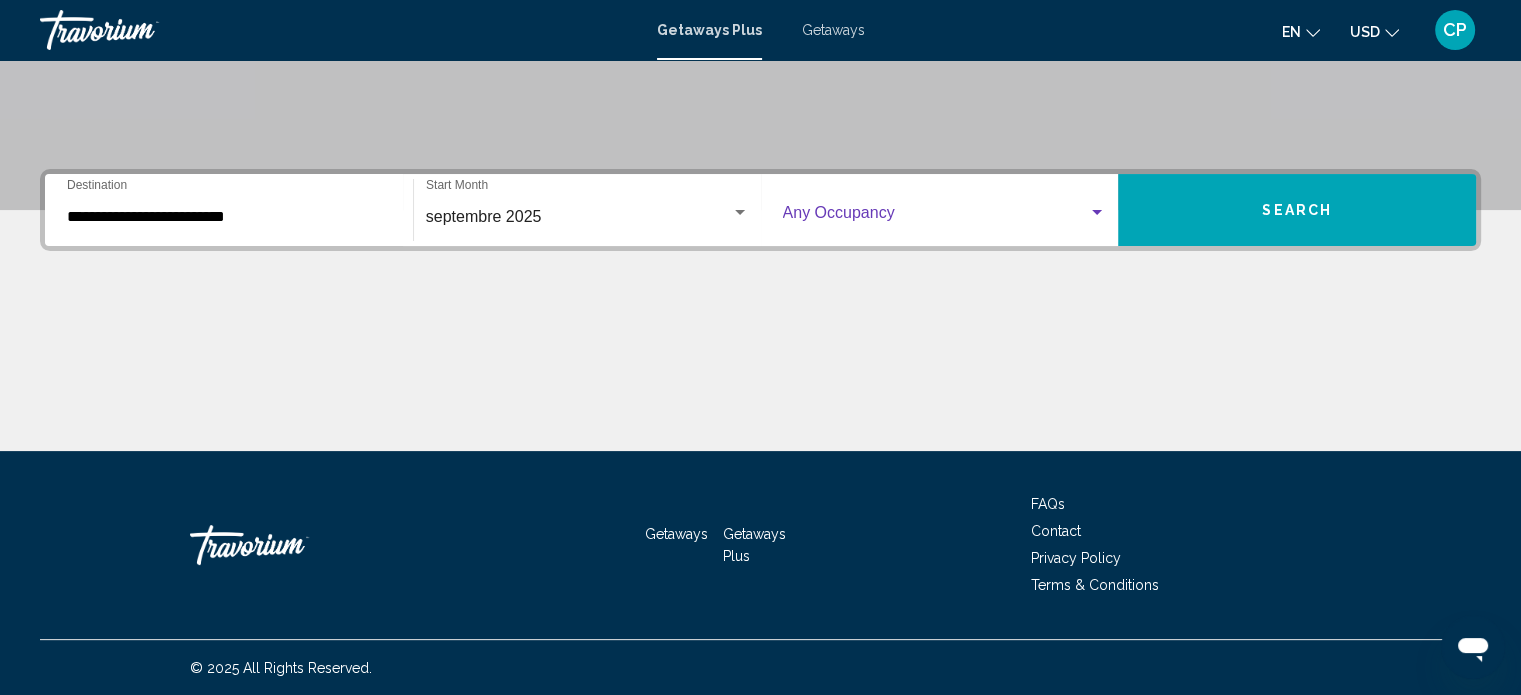click at bounding box center [1097, 212] 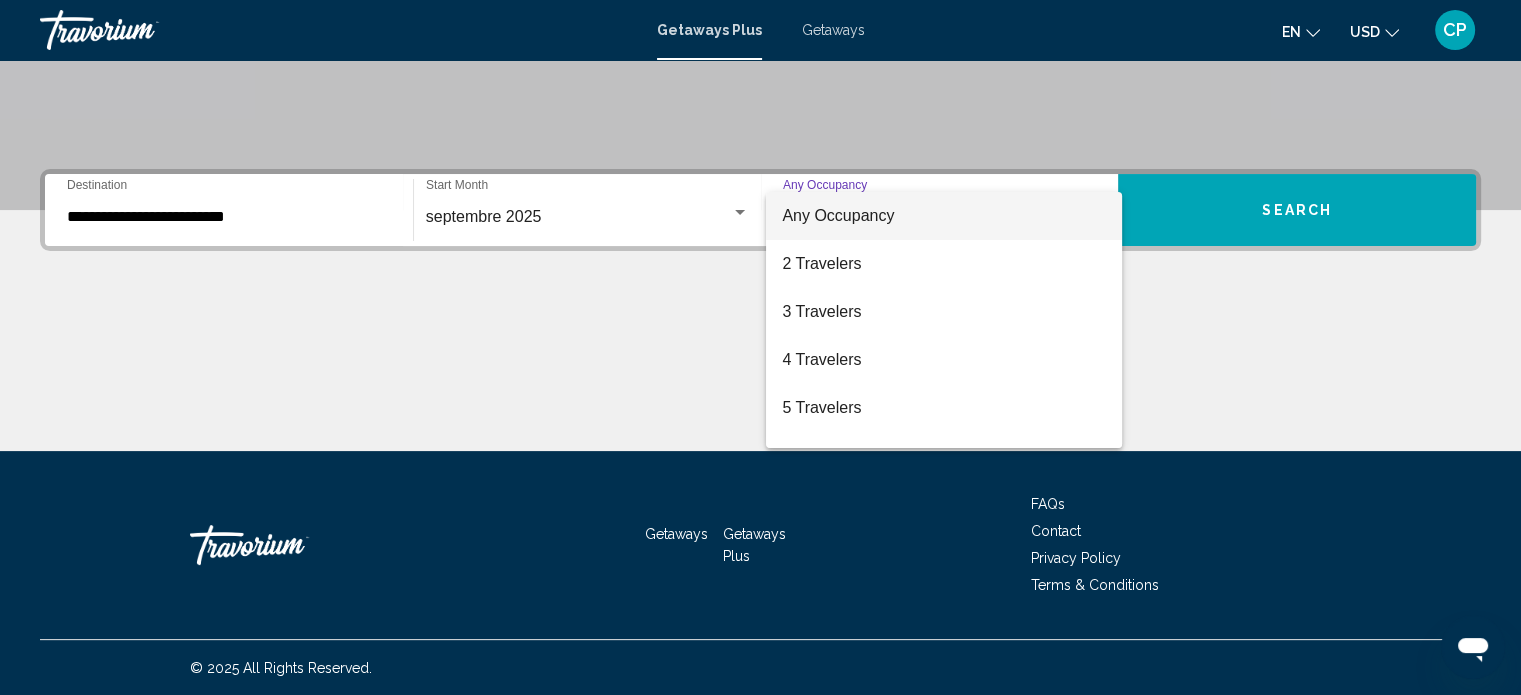 click on "Any Occupancy" at bounding box center [944, 216] 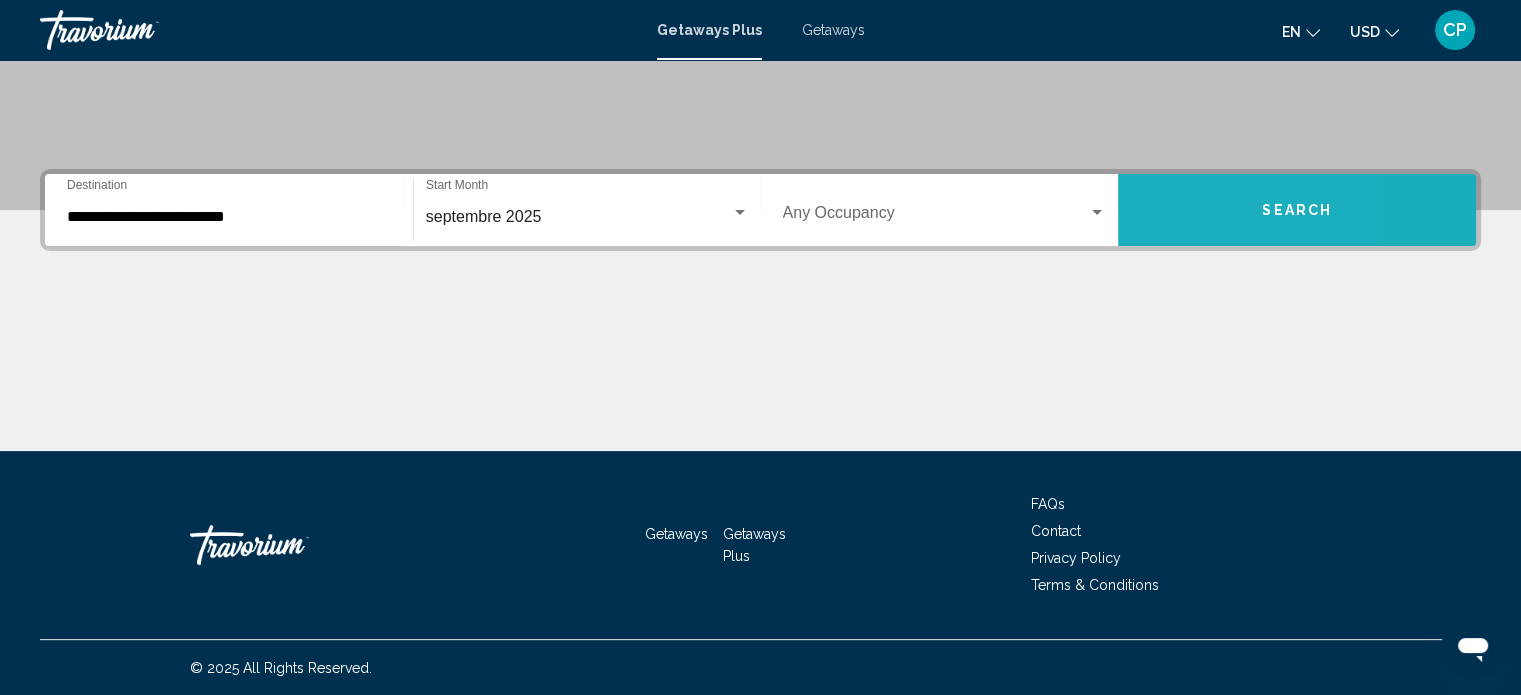click on "Search" at bounding box center (1297, 210) 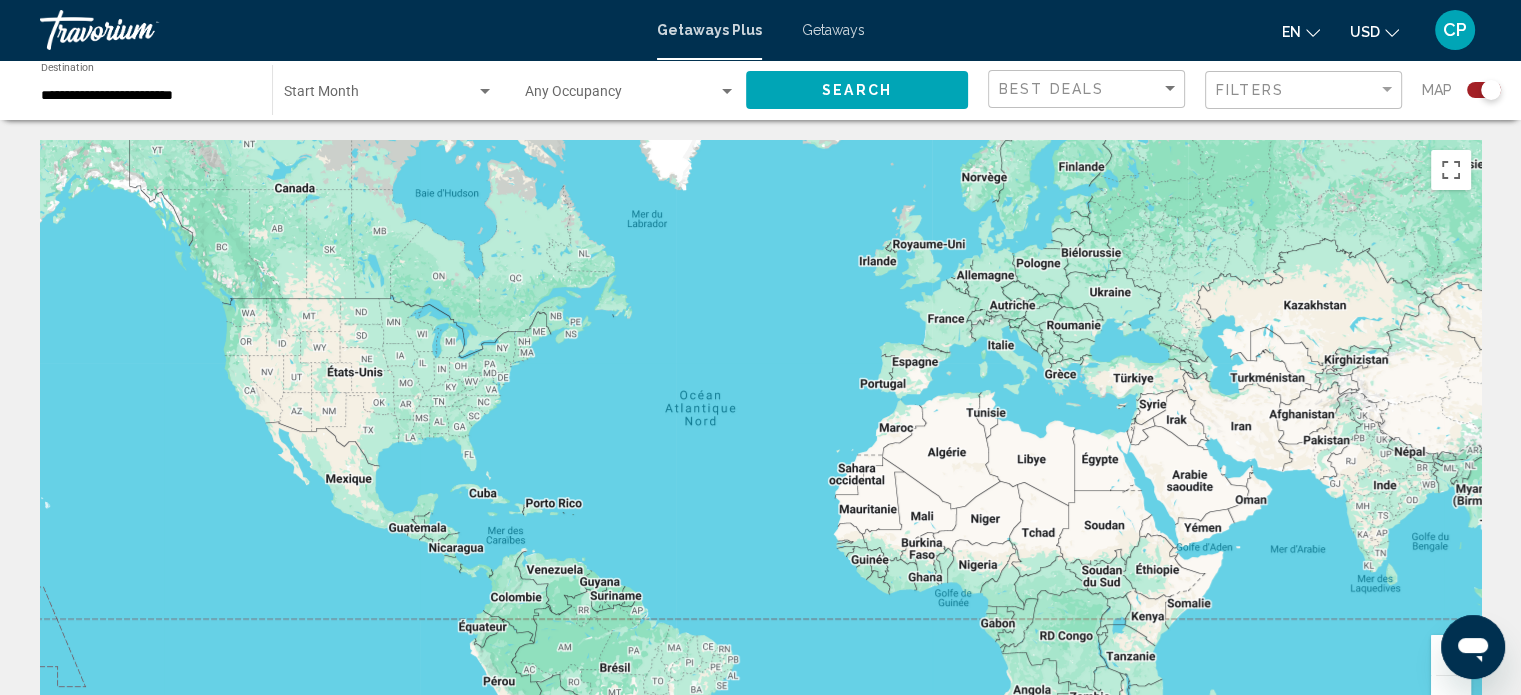 click at bounding box center (1451, 655) 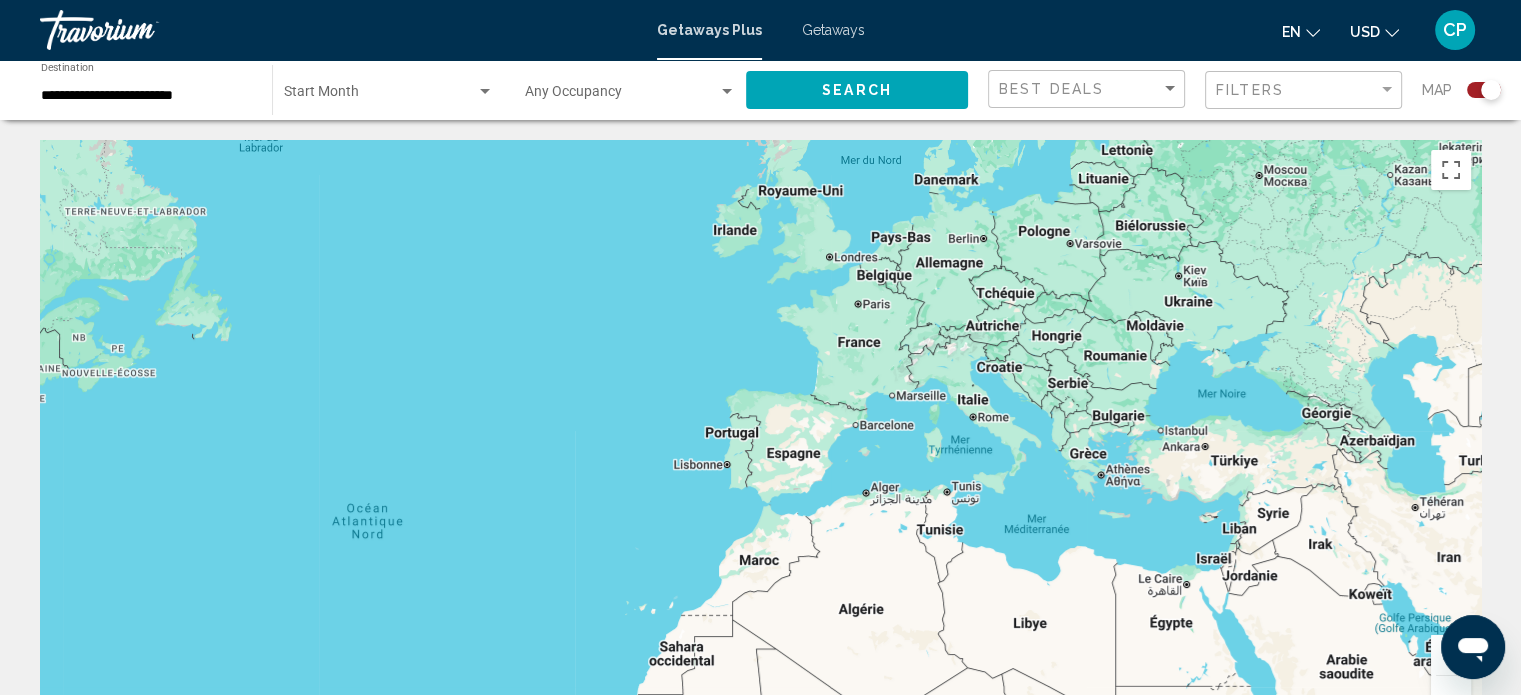 drag, startPoint x: 1230, startPoint y: 334, endPoint x: 951, endPoint y: 479, distance: 314.42966 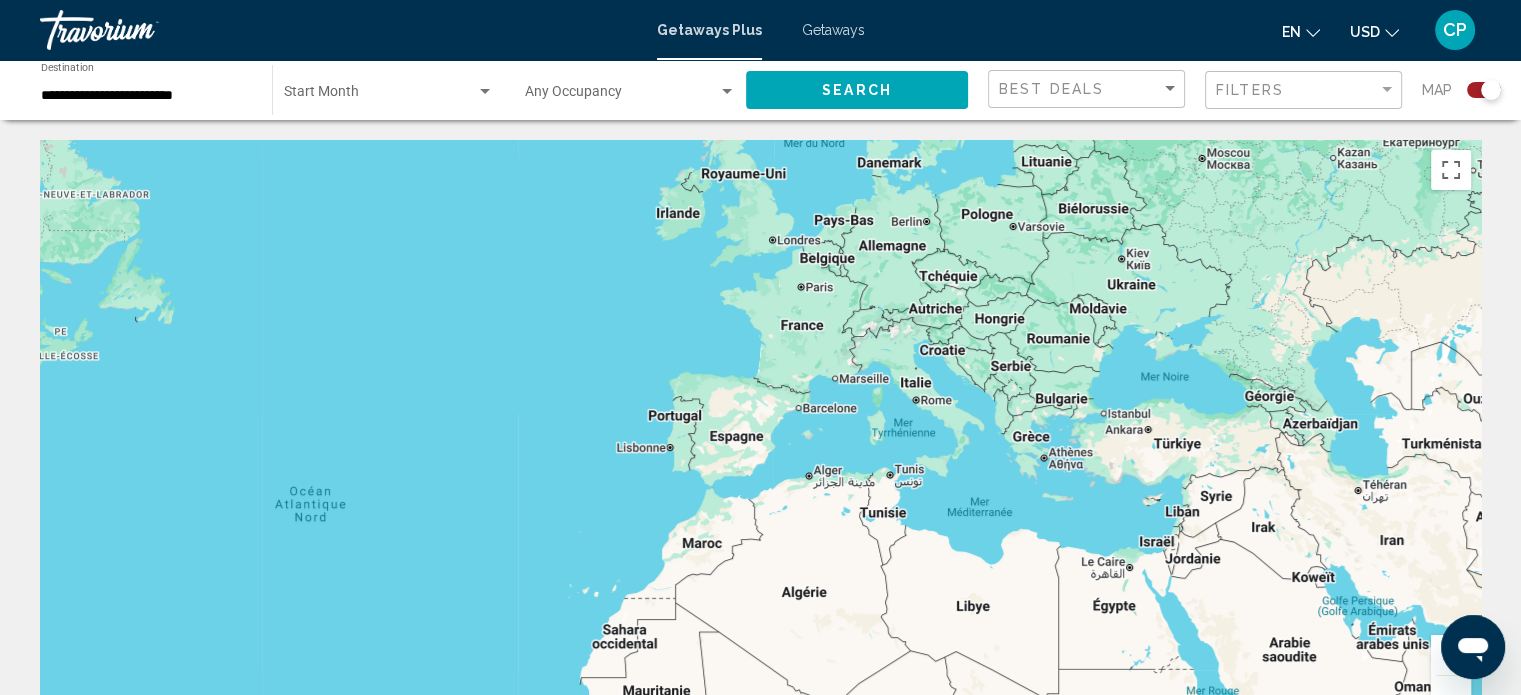 click at bounding box center [1451, 655] 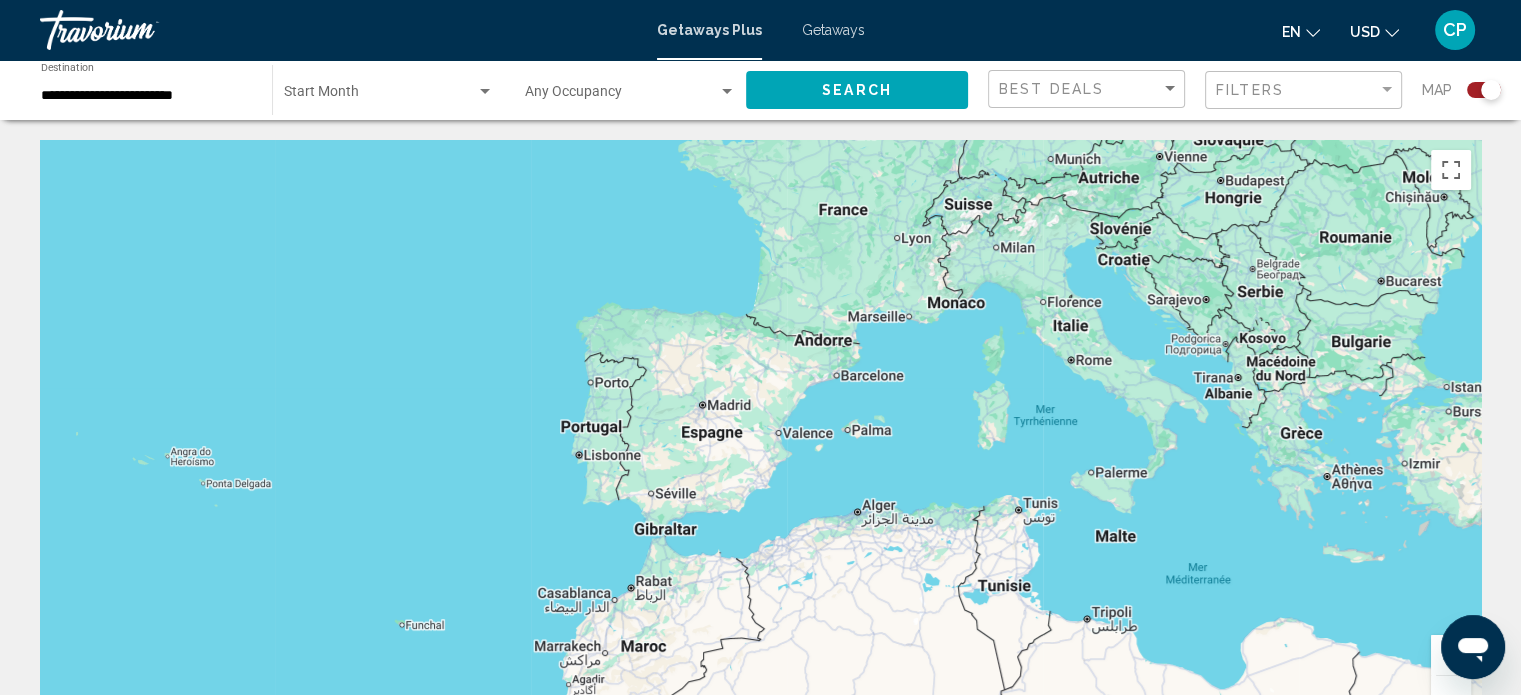 click at bounding box center [1451, 655] 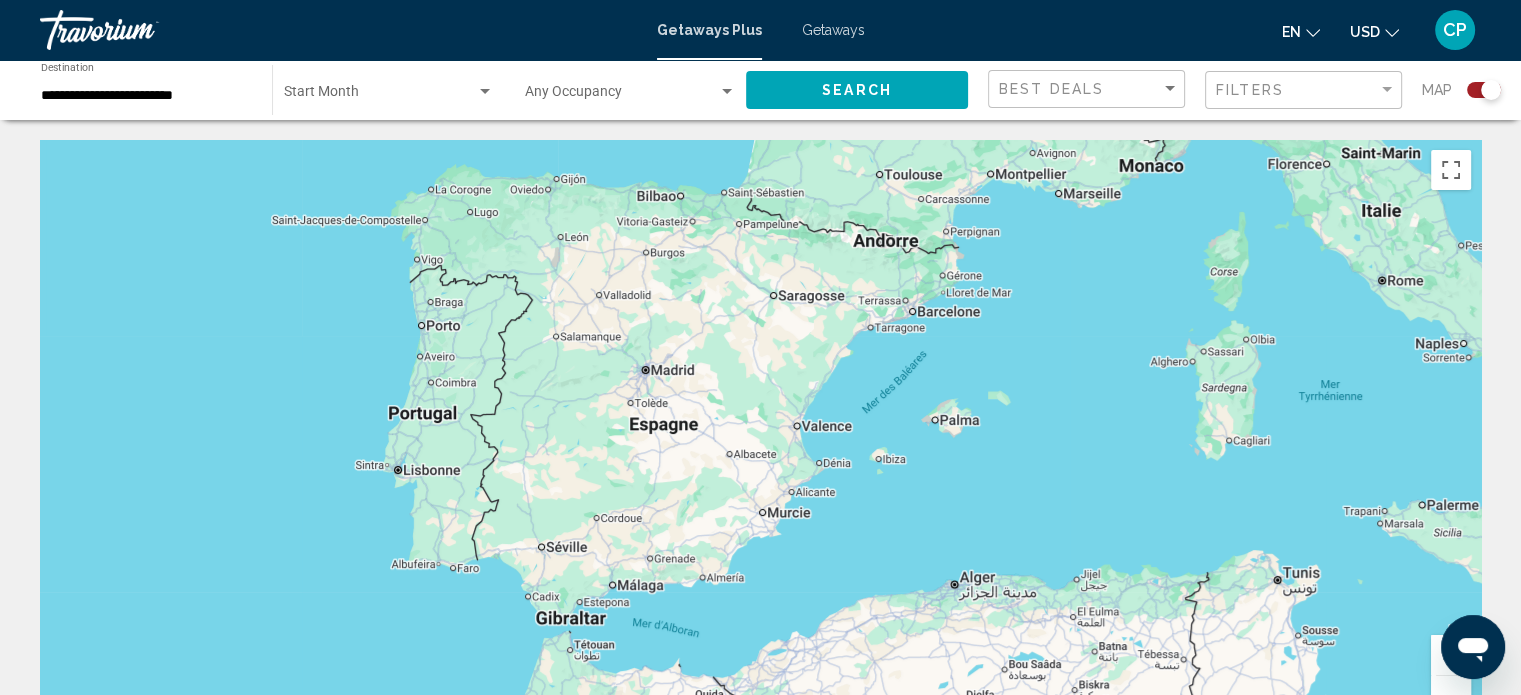 click at bounding box center [1451, 655] 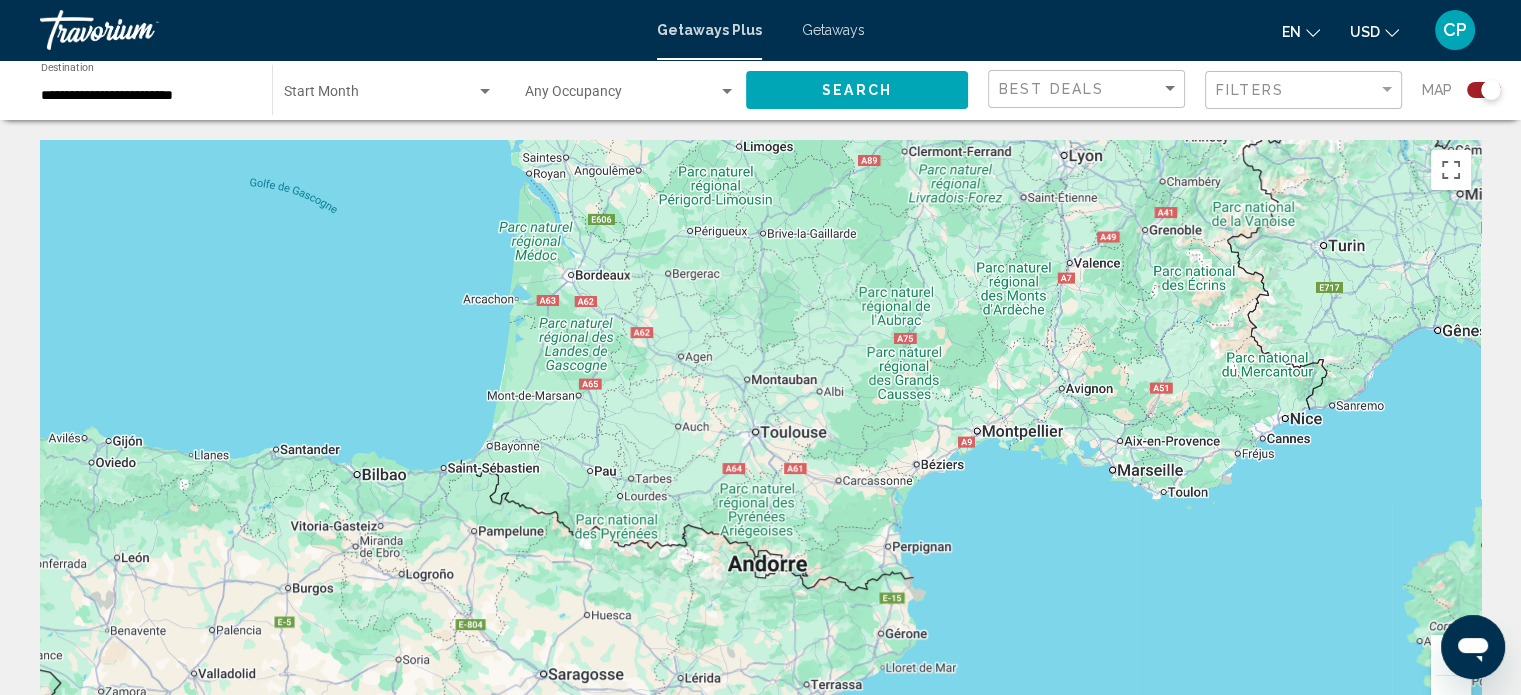 drag, startPoint x: 1029, startPoint y: 210, endPoint x: 784, endPoint y: 742, distance: 585.70386 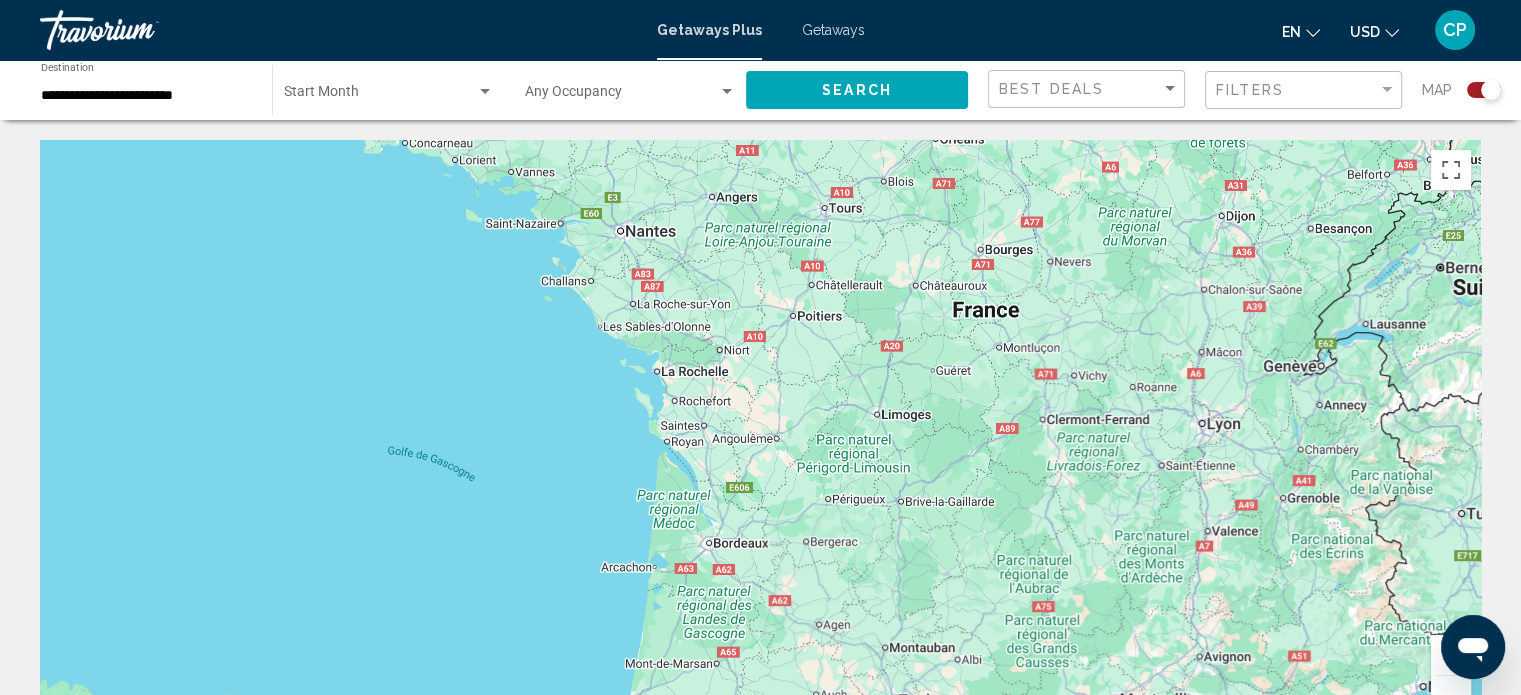 drag, startPoint x: 774, startPoint y: 455, endPoint x: 944, endPoint y: 742, distance: 333.57007 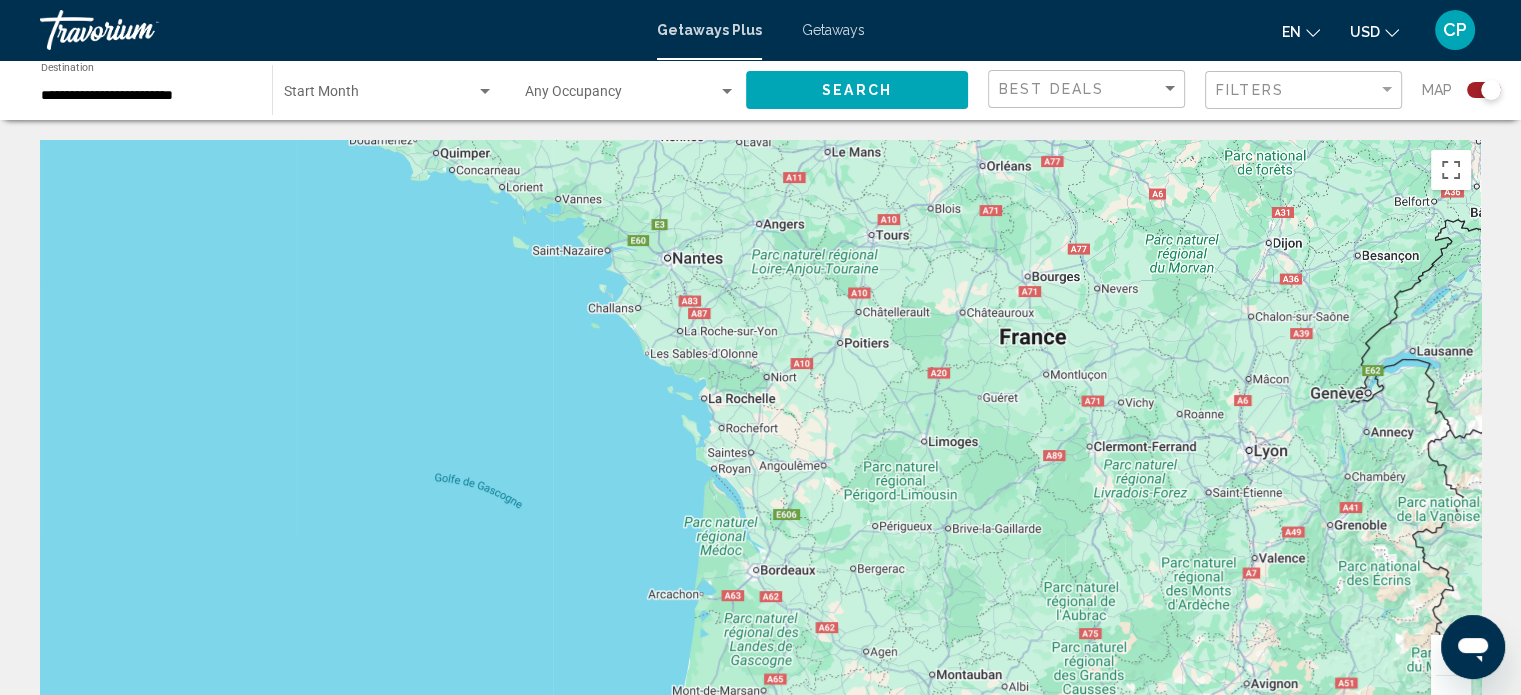 click at bounding box center [760, 440] 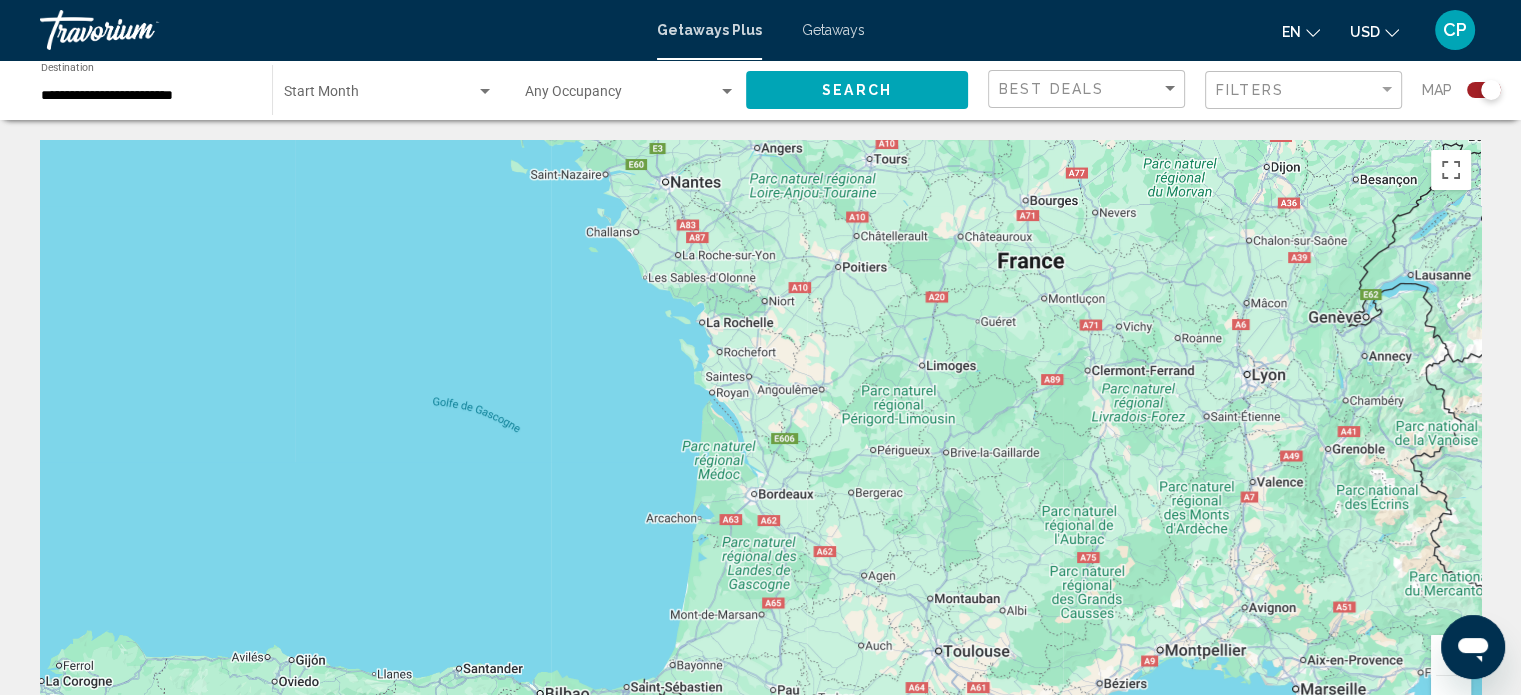 drag, startPoint x: 765, startPoint y: 574, endPoint x: 749, endPoint y: 474, distance: 101.27191 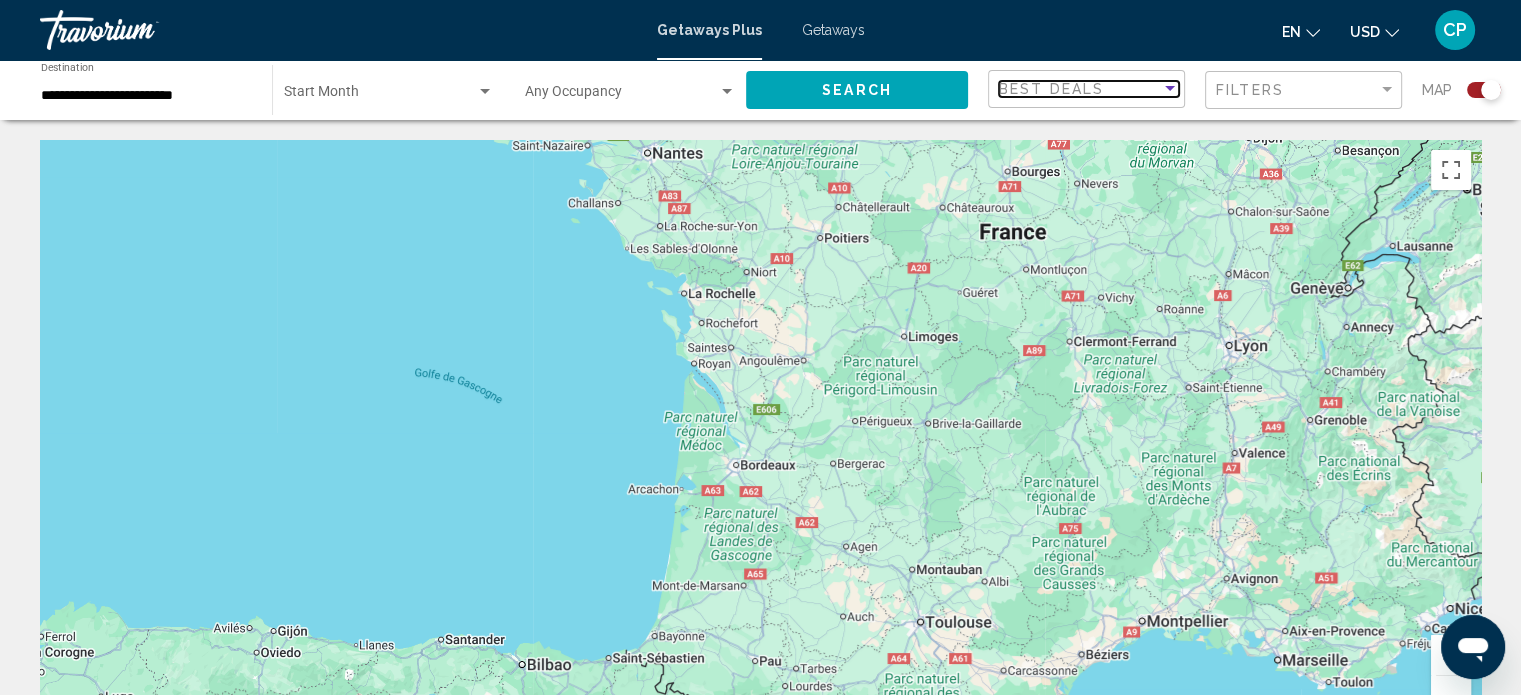 click at bounding box center (1170, 89) 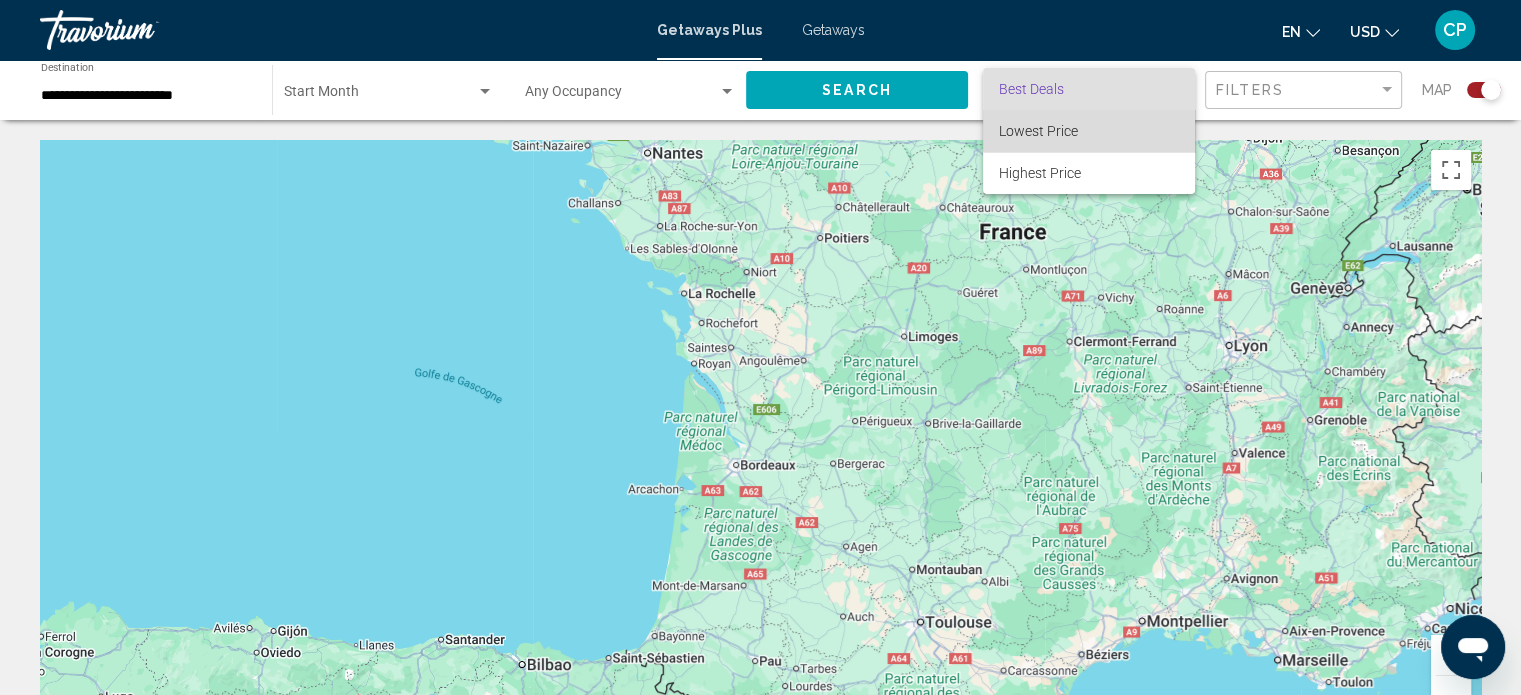 click on "Lowest Price" at bounding box center (1089, 131) 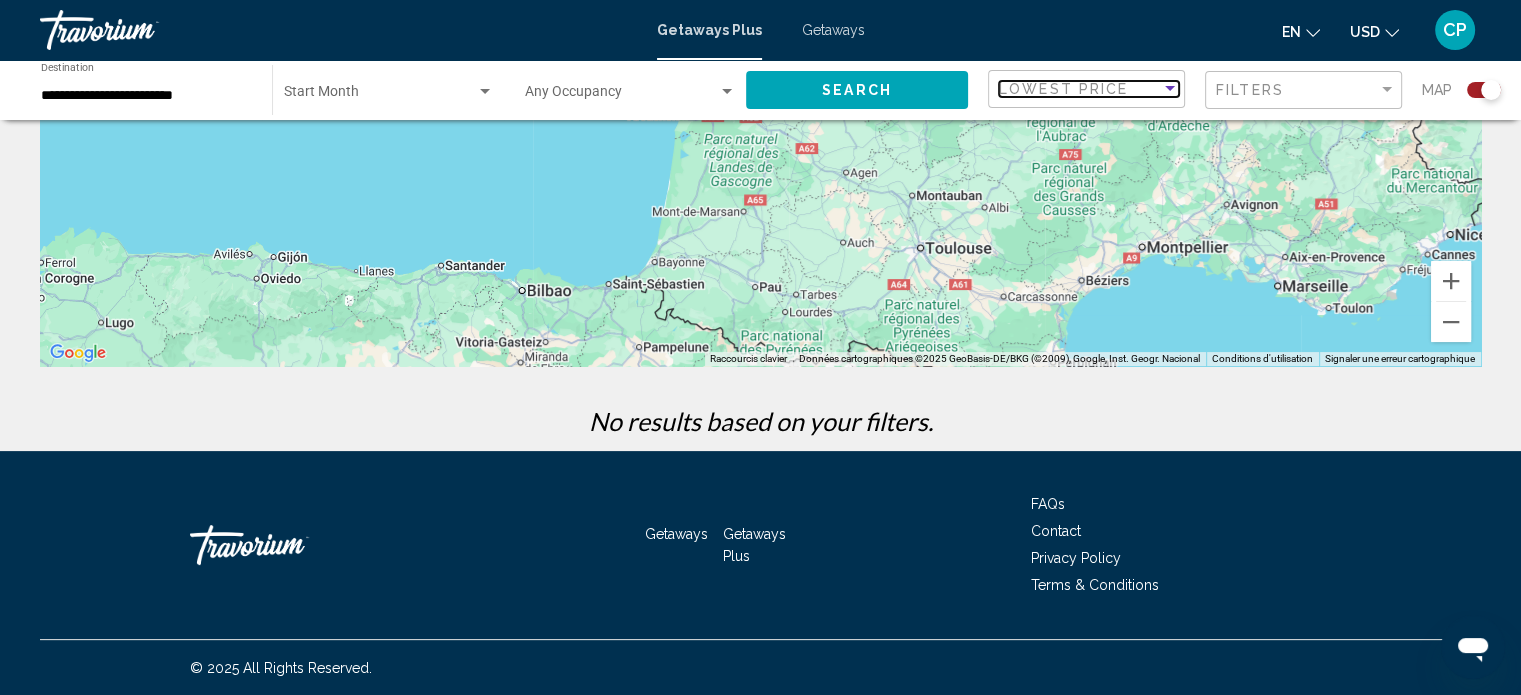 scroll, scrollTop: 0, scrollLeft: 0, axis: both 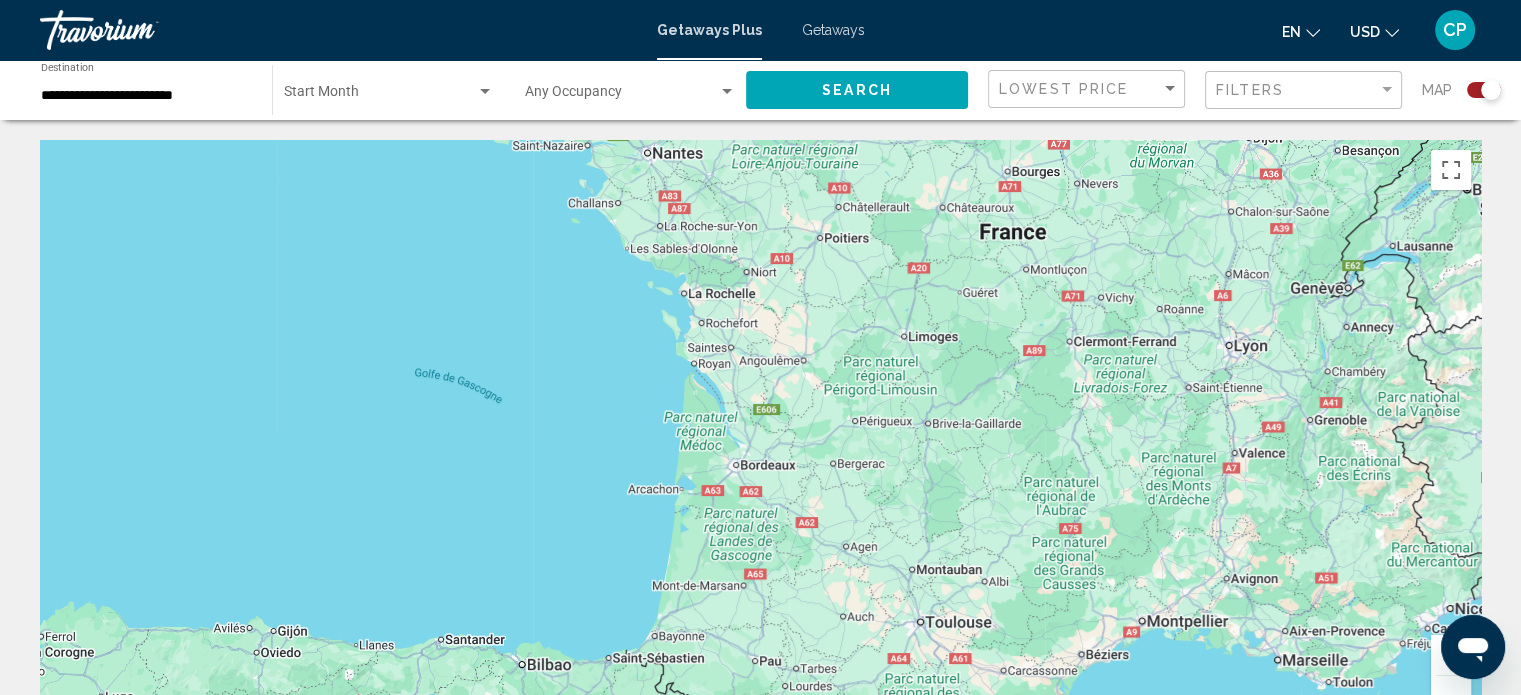 click on "Getaways" at bounding box center [833, 30] 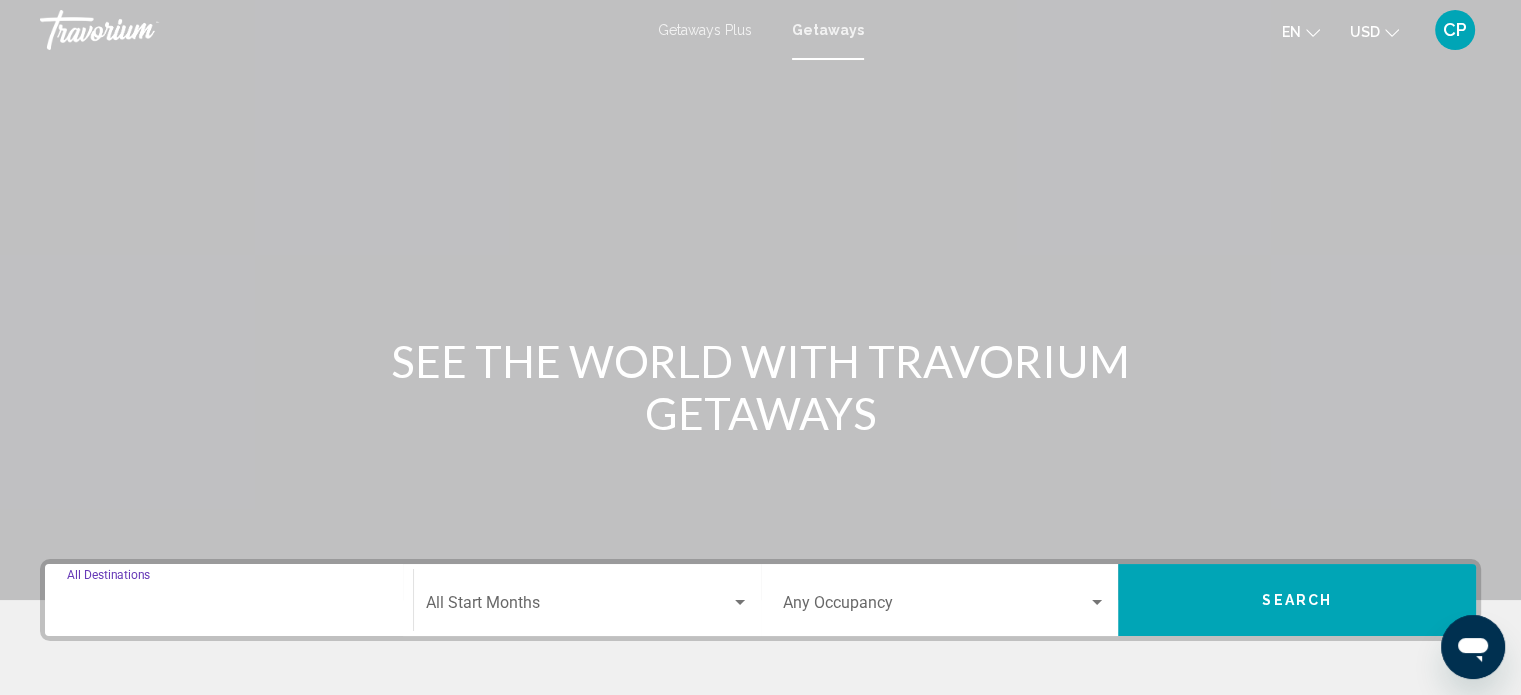 click on "Destination All Destinations" at bounding box center (229, 607) 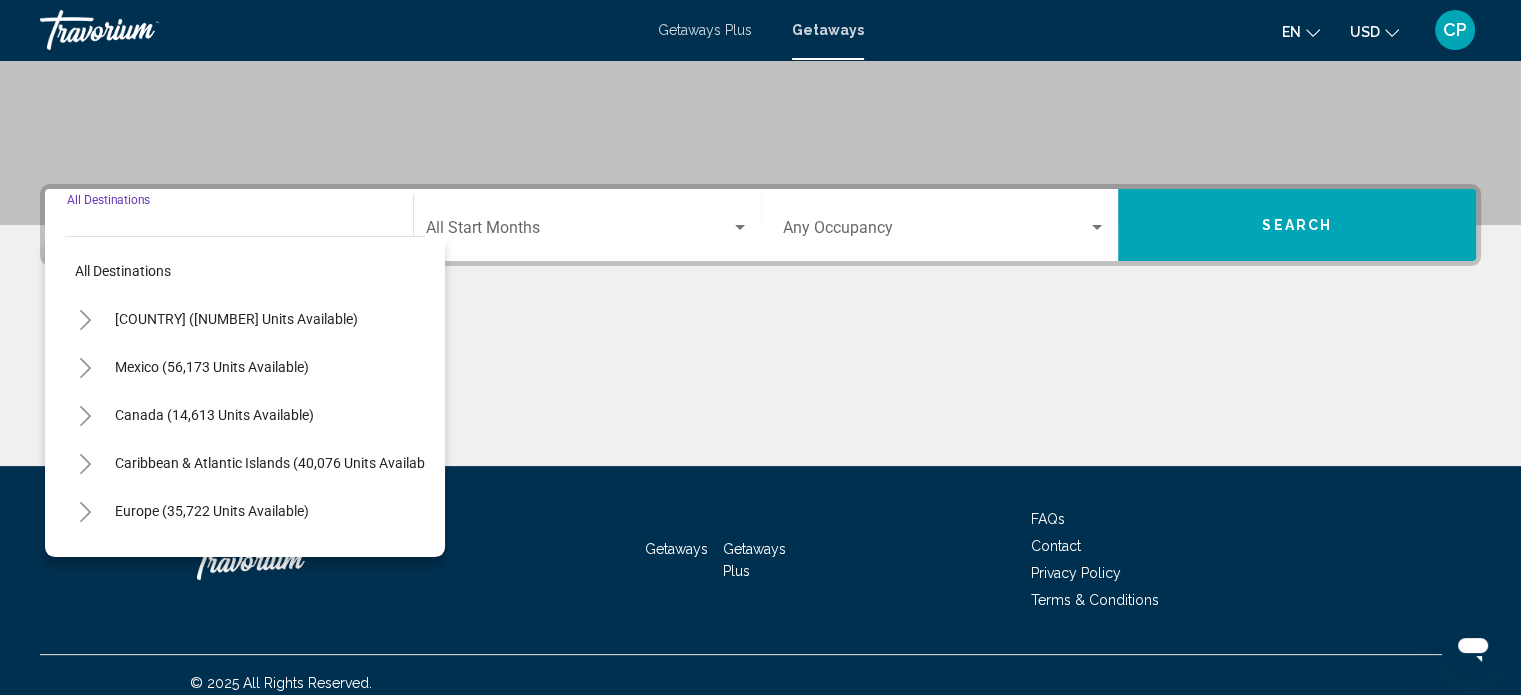 scroll, scrollTop: 390, scrollLeft: 0, axis: vertical 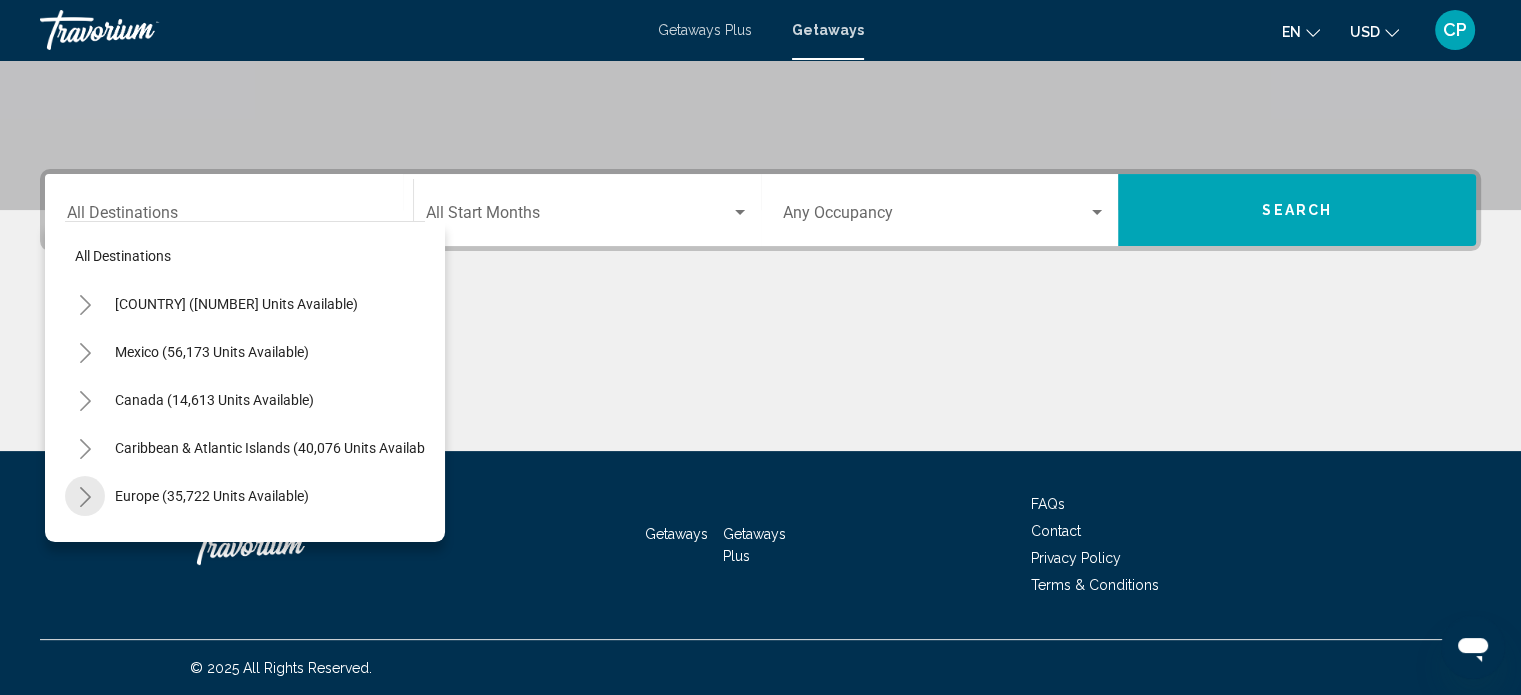 click 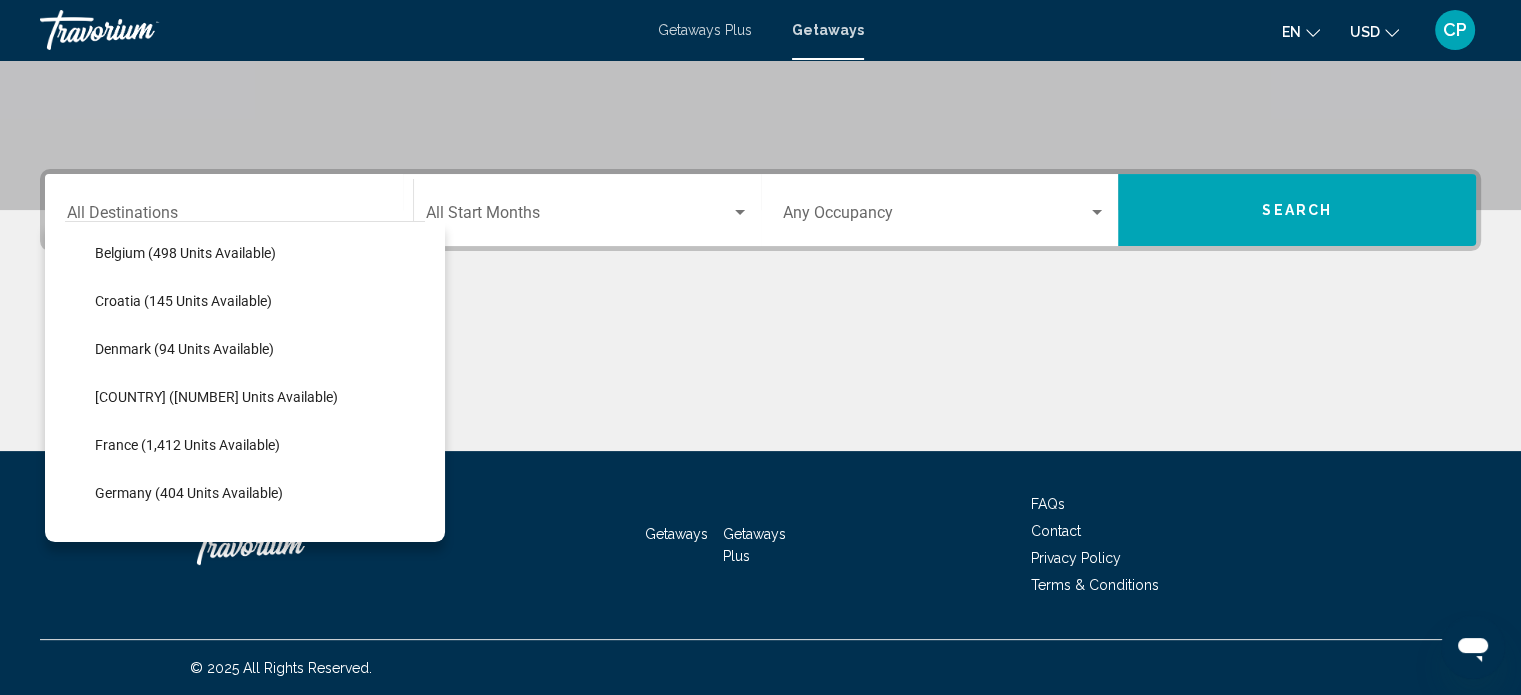 scroll, scrollTop: 388, scrollLeft: 0, axis: vertical 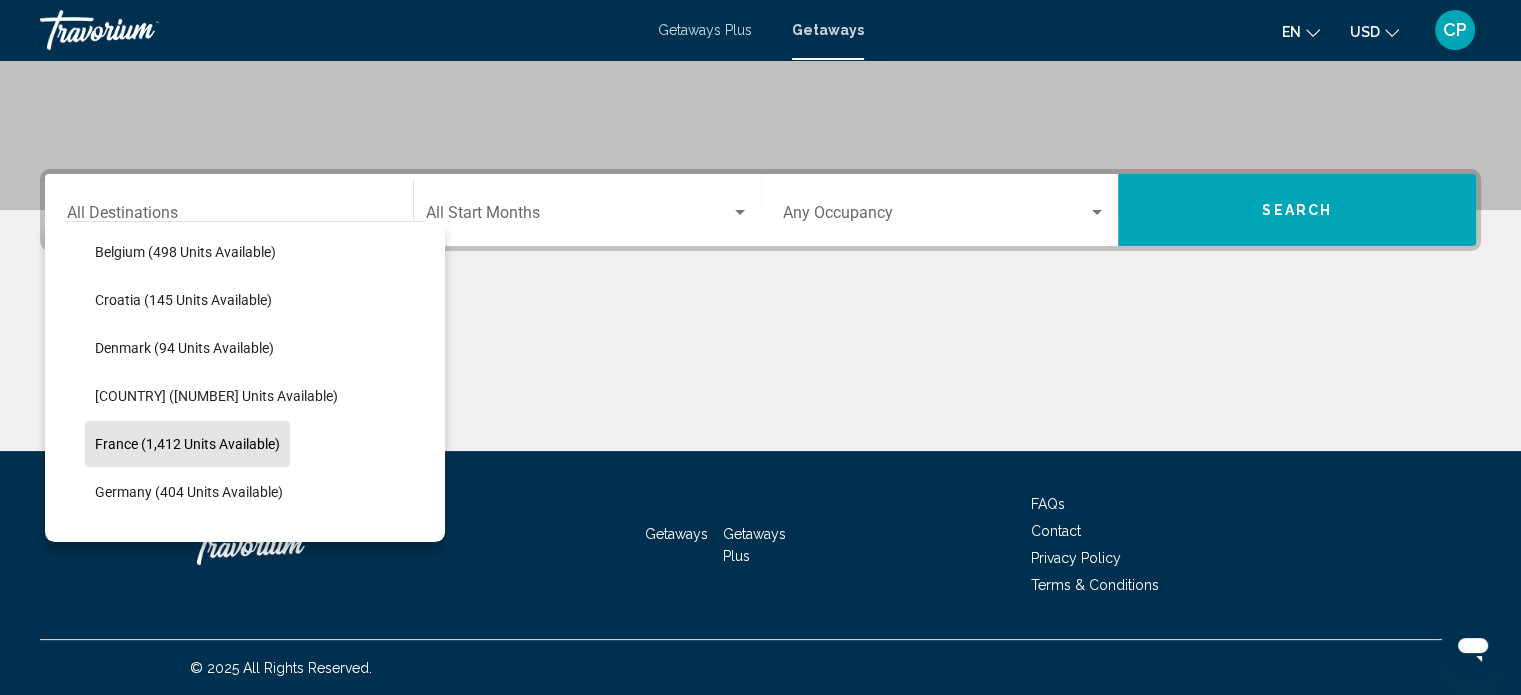 click on "France (1,412 units available)" 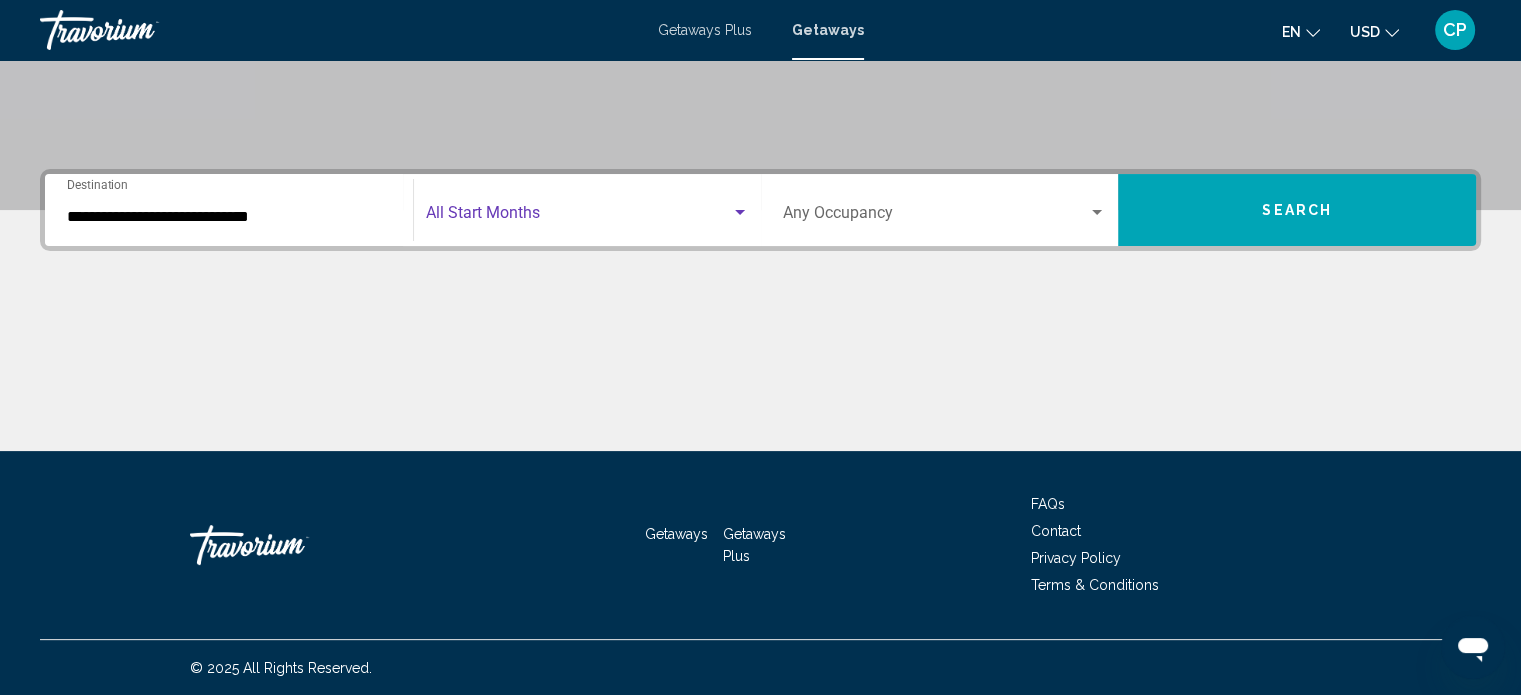 click at bounding box center (578, 217) 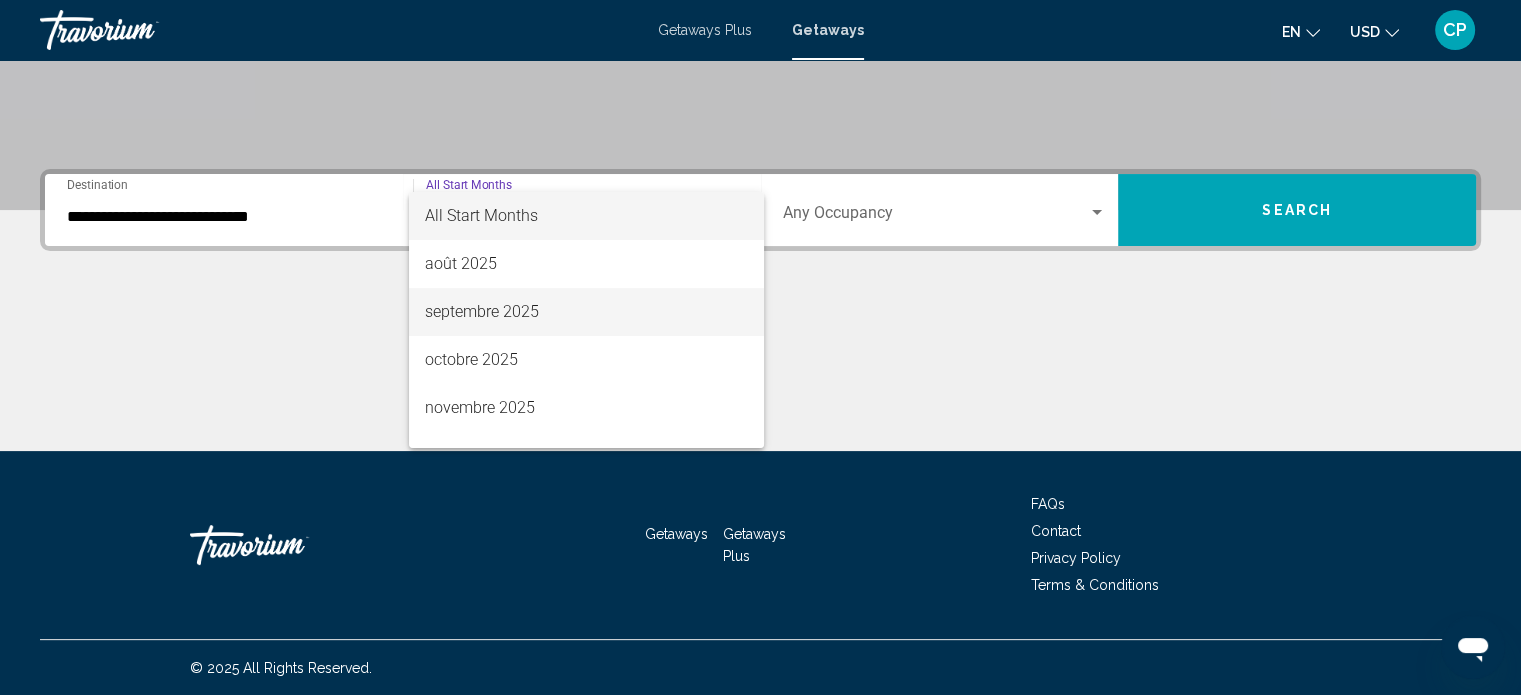 click on "septembre 2025" at bounding box center [586, 312] 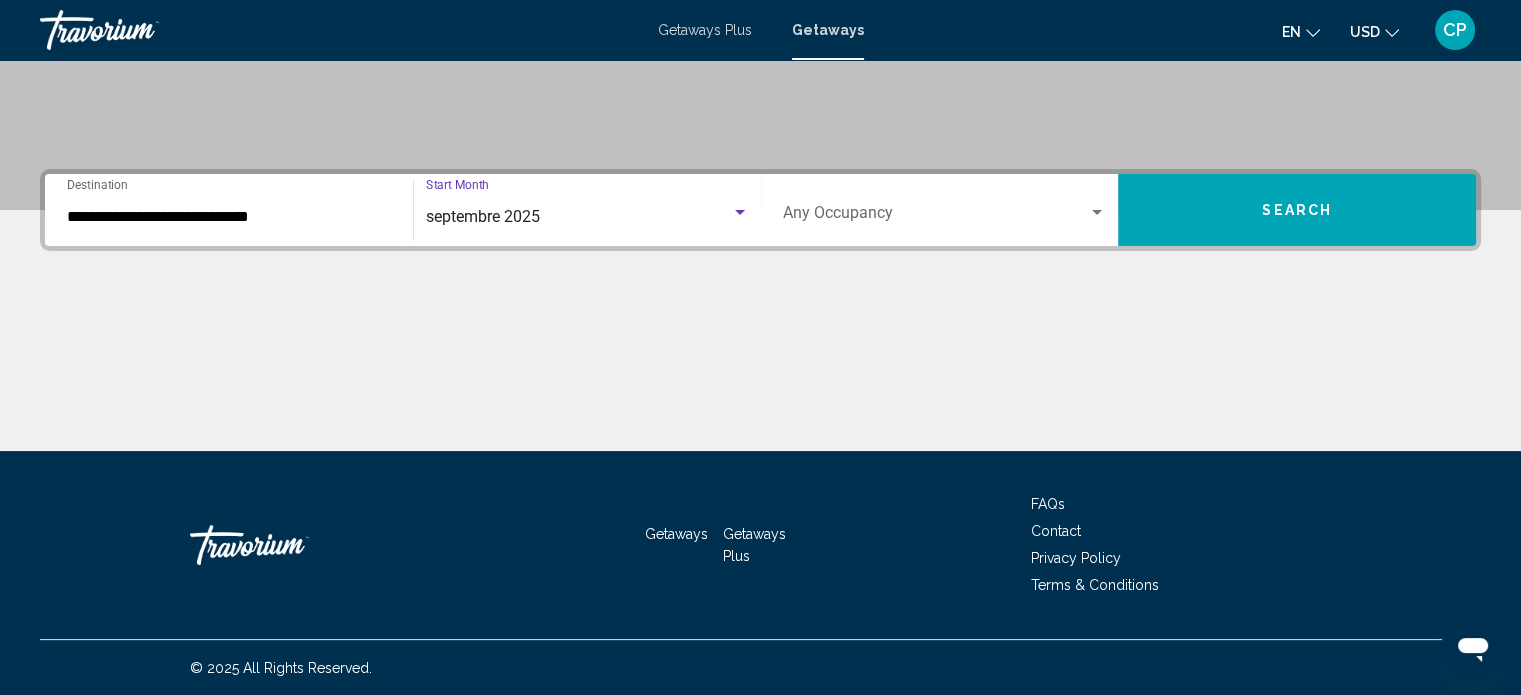 click on "Search" at bounding box center (1297, 210) 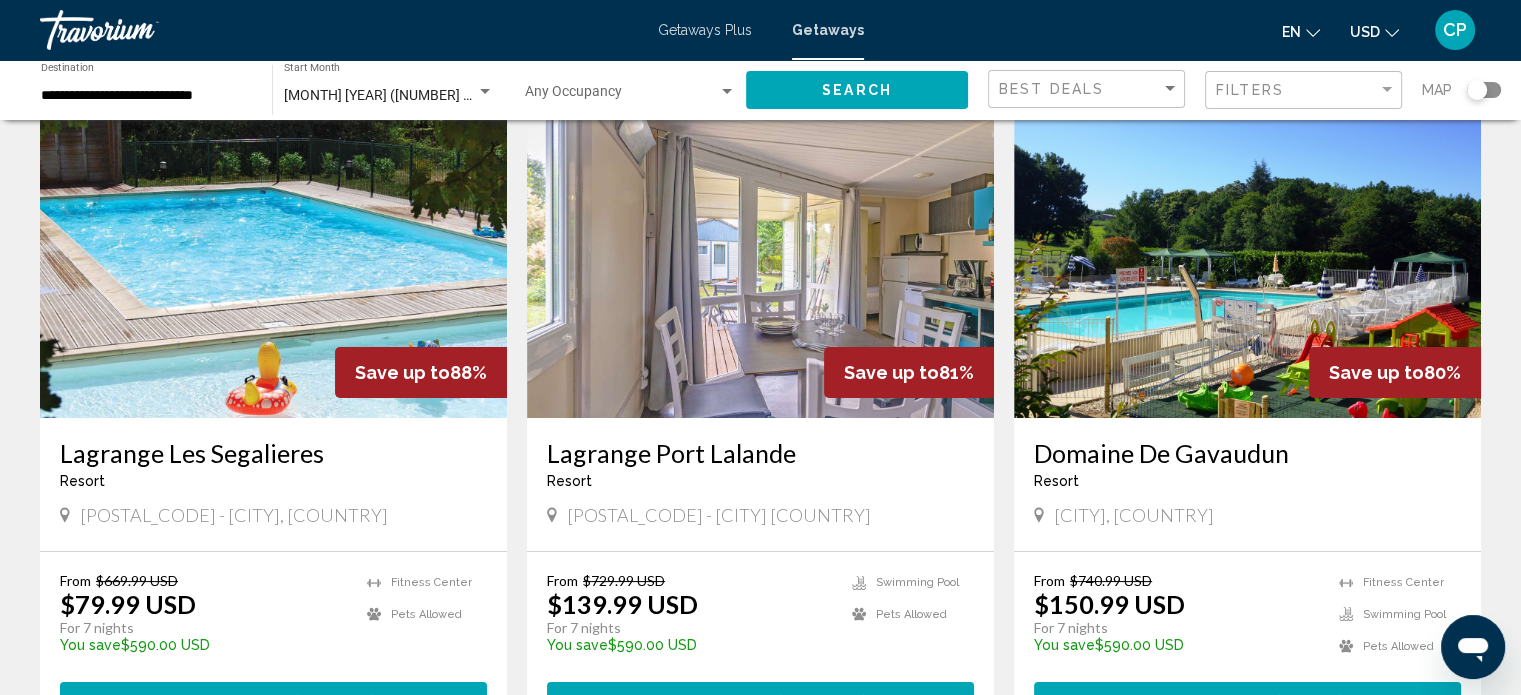 scroll, scrollTop: 0, scrollLeft: 0, axis: both 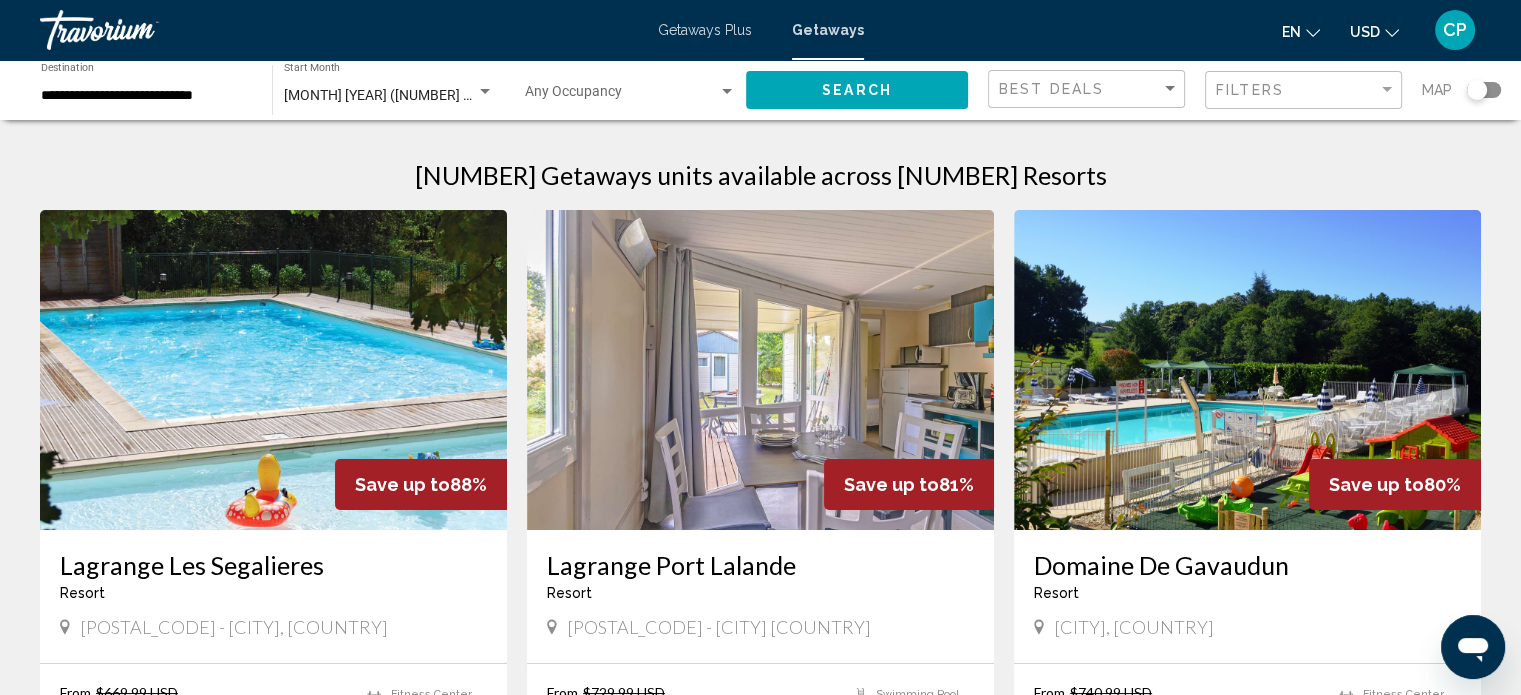 click on "Filters" 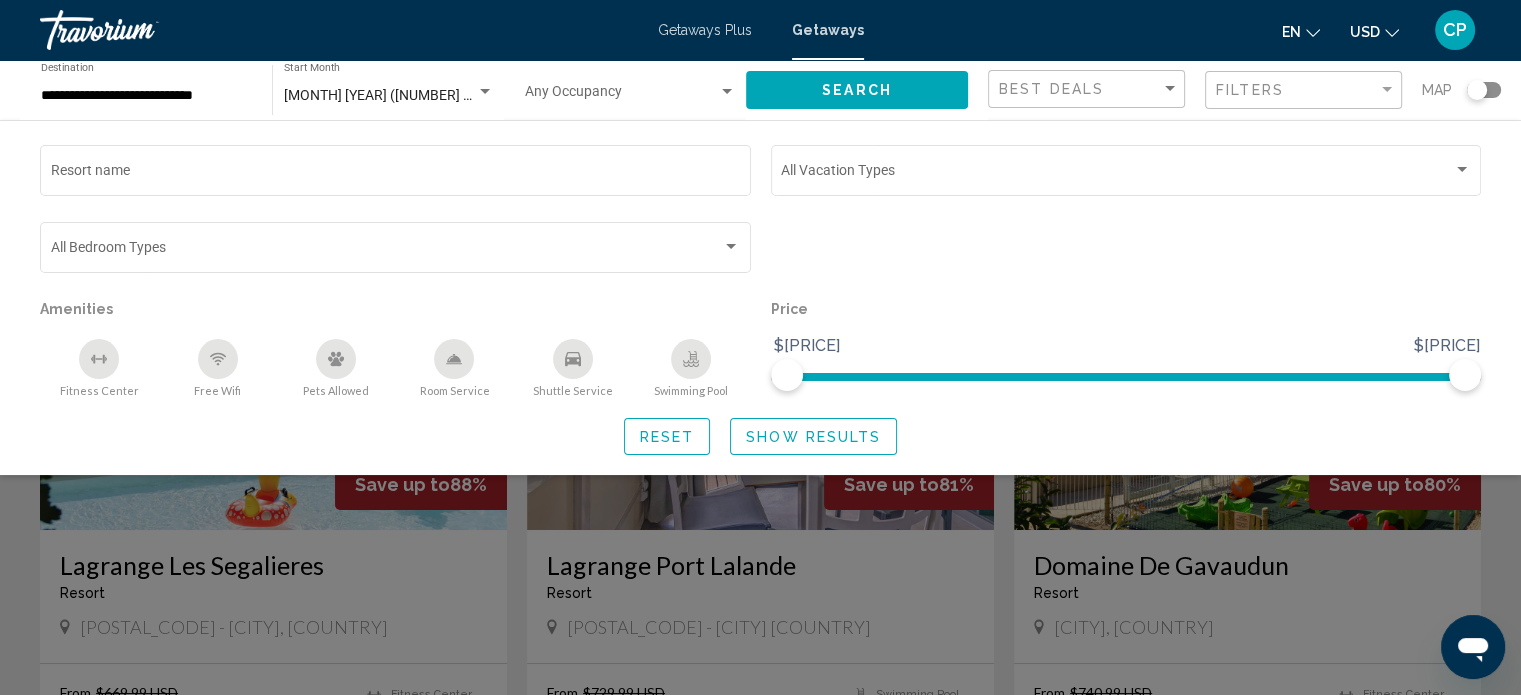 click 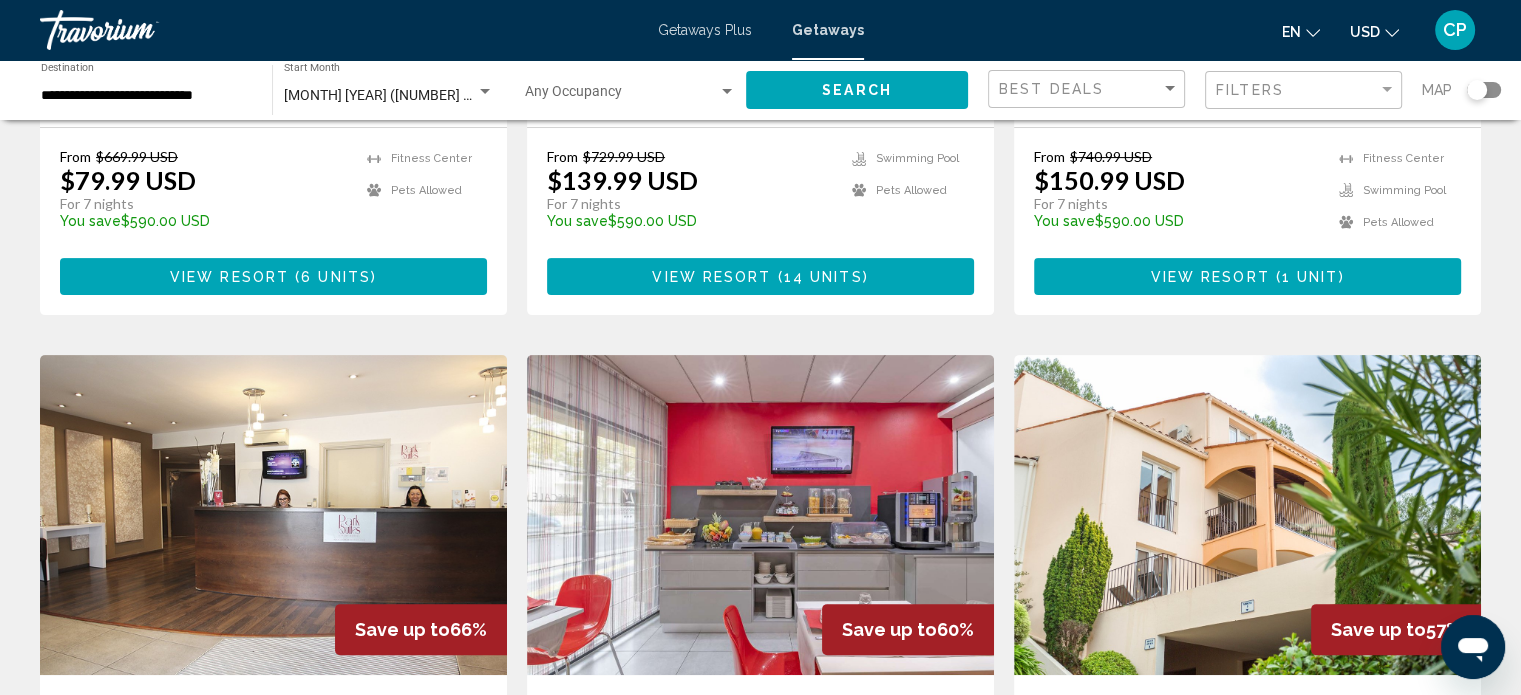 scroll, scrollTop: 536, scrollLeft: 0, axis: vertical 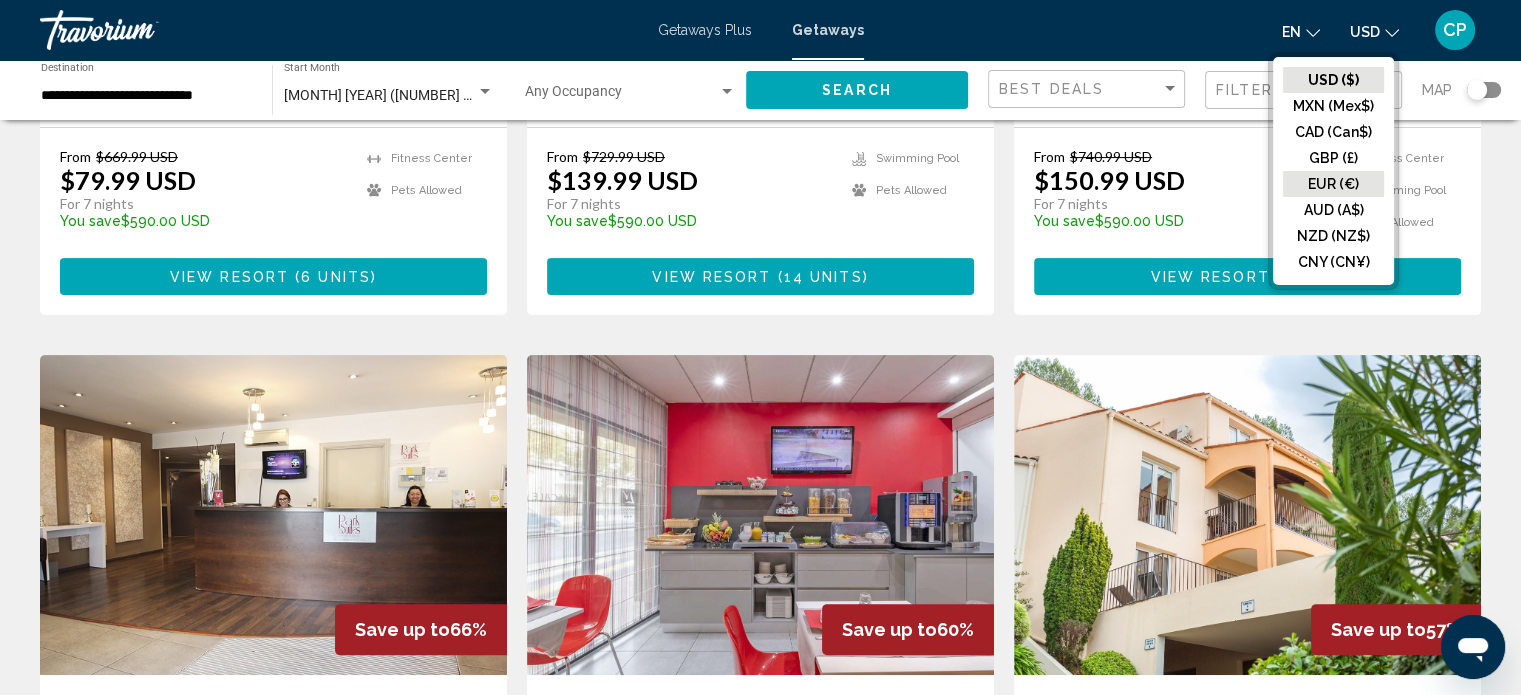 click on "EUR (€)" 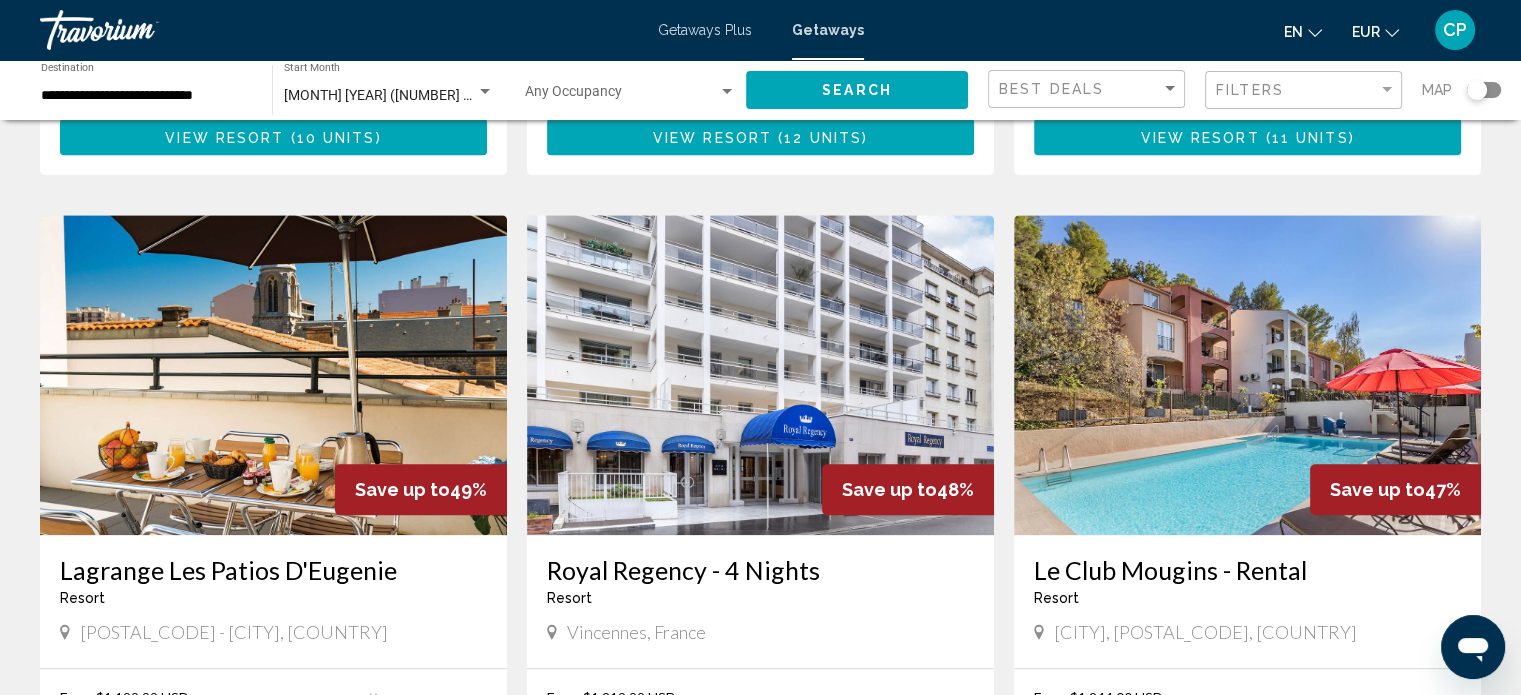 scroll, scrollTop: 2040, scrollLeft: 0, axis: vertical 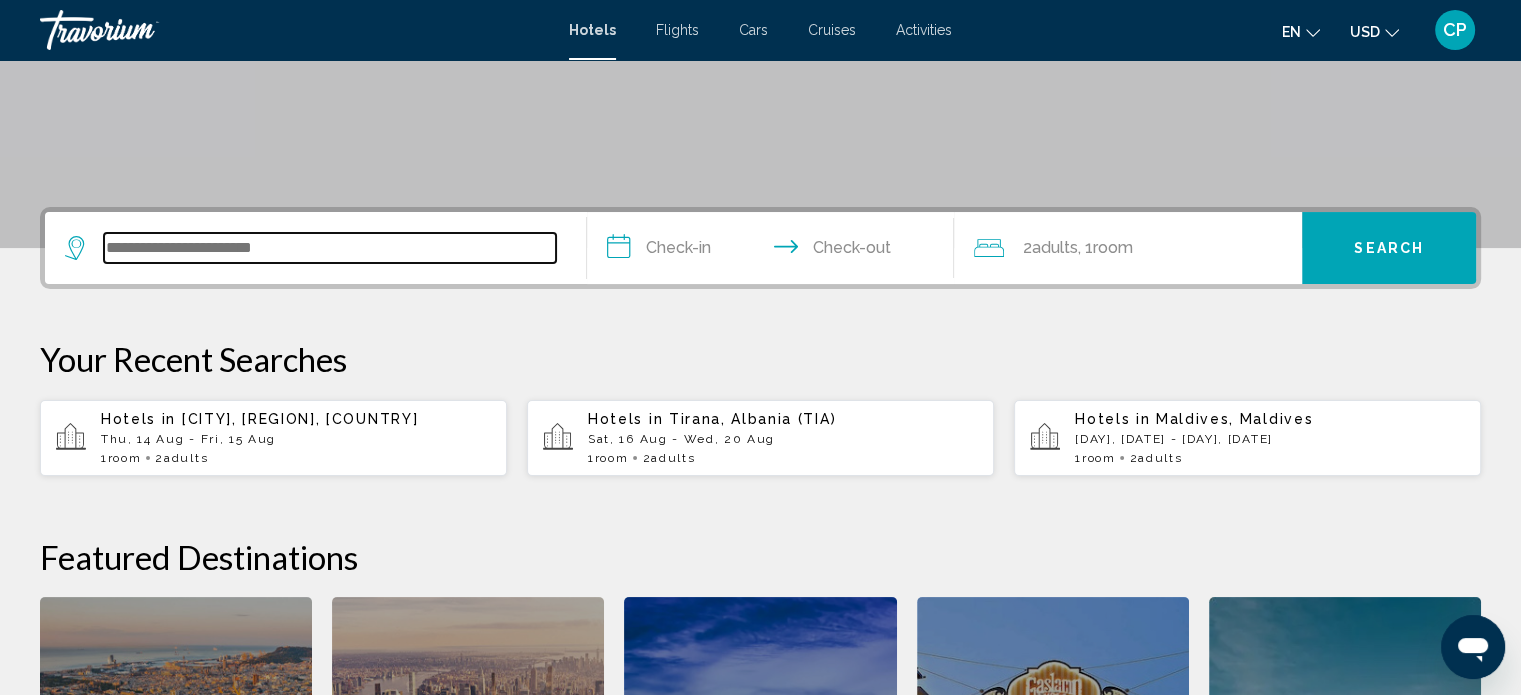 click at bounding box center (330, 248) 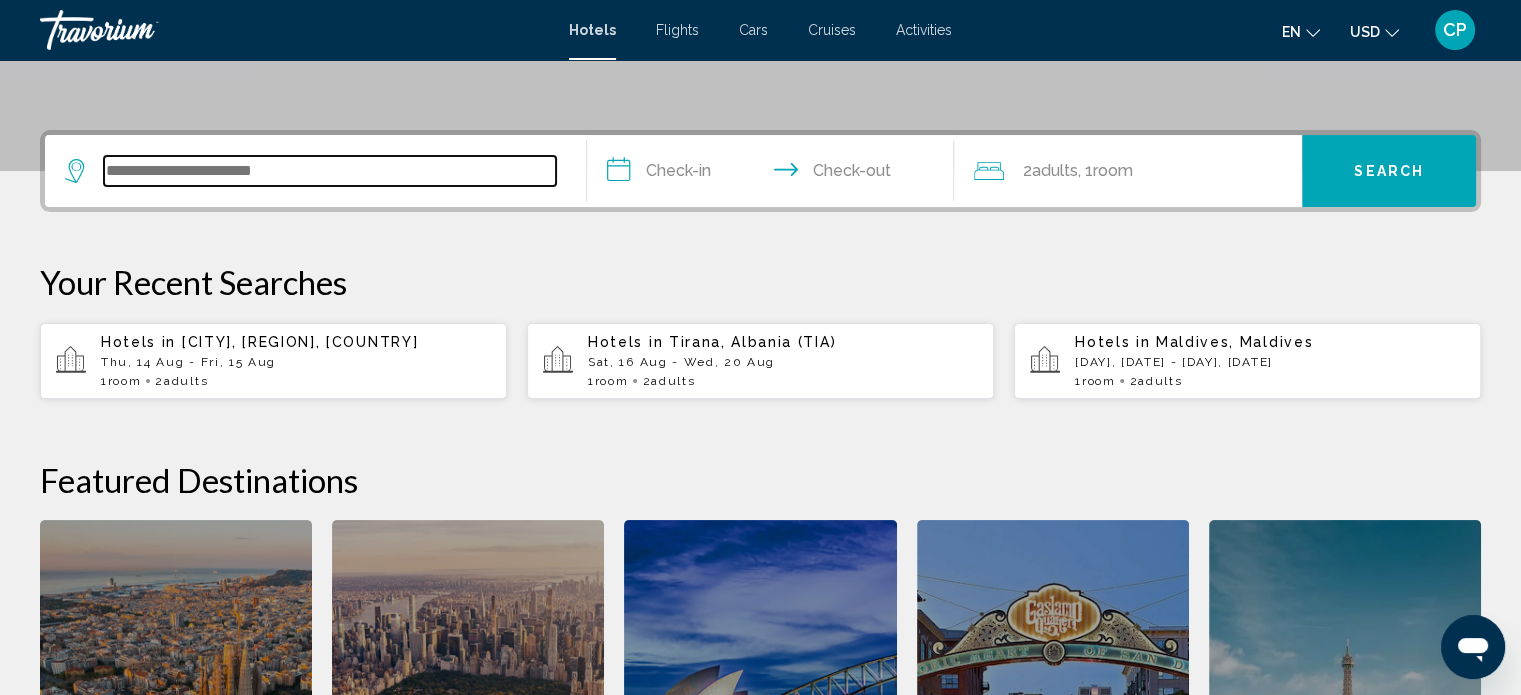 scroll, scrollTop: 493, scrollLeft: 0, axis: vertical 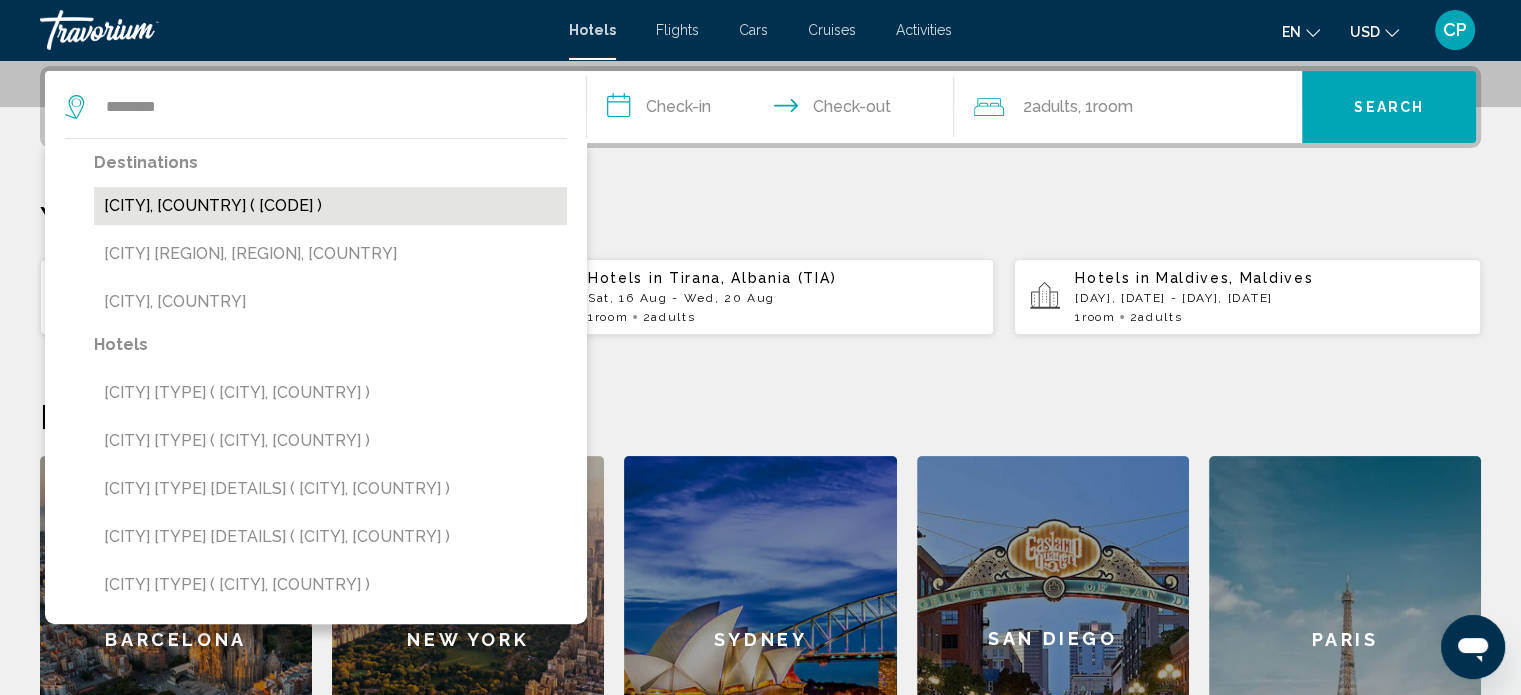 click on "Bordeaux, France (BOD)" at bounding box center [330, 206] 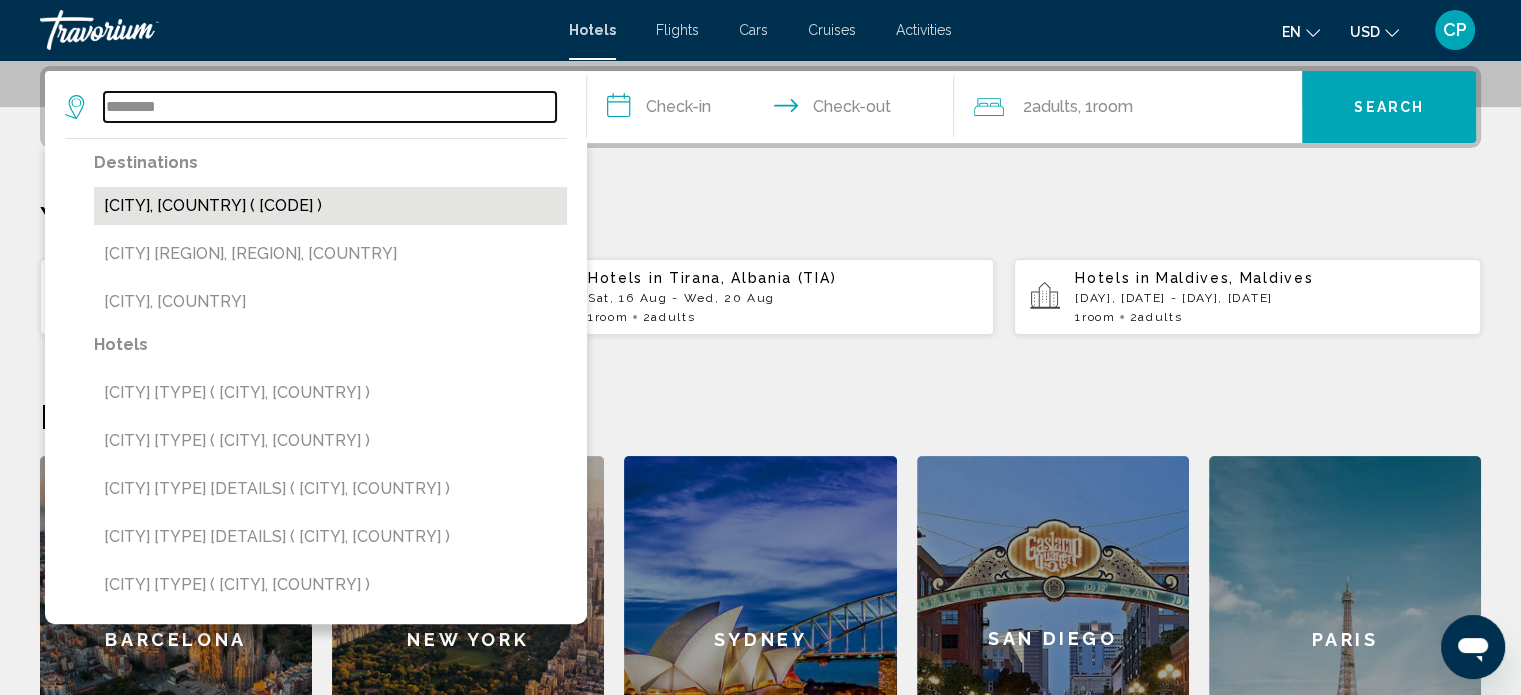 type on "**********" 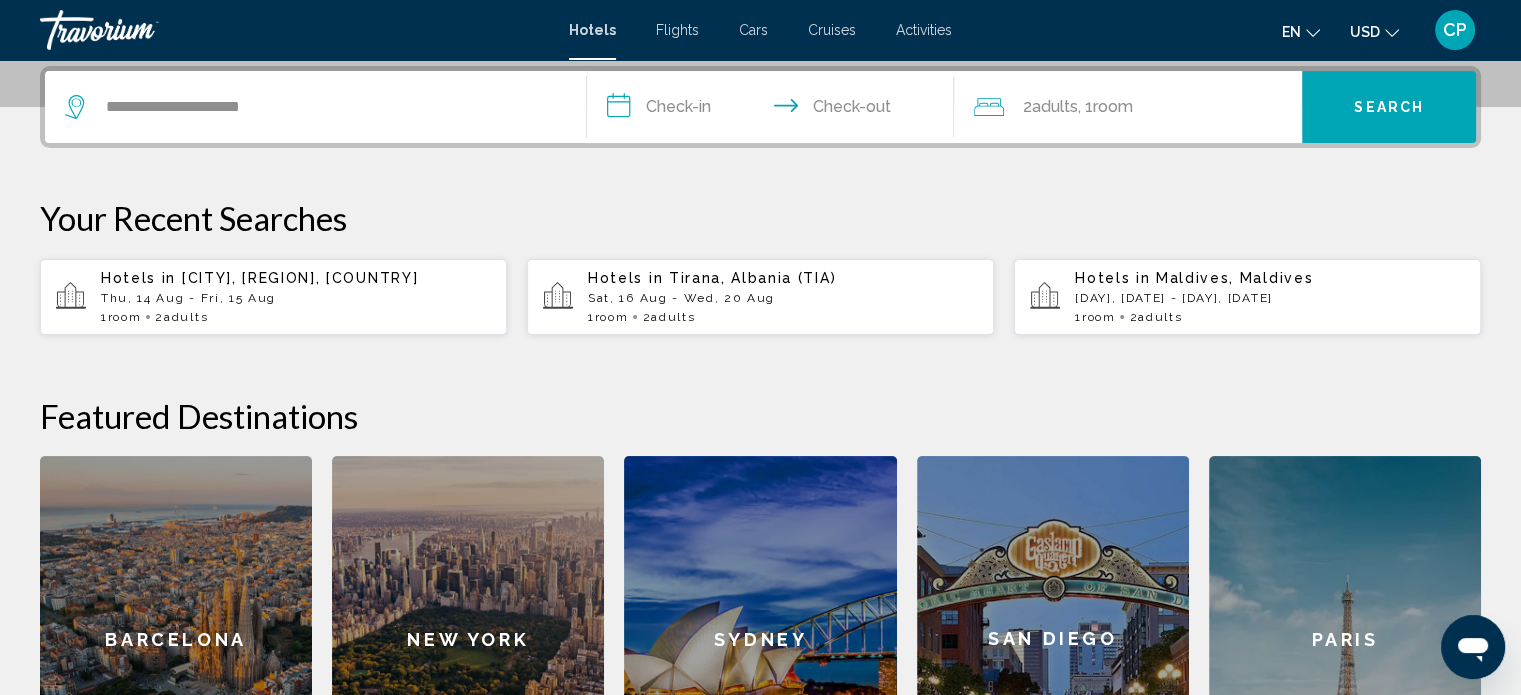 click on "**********" at bounding box center (775, 110) 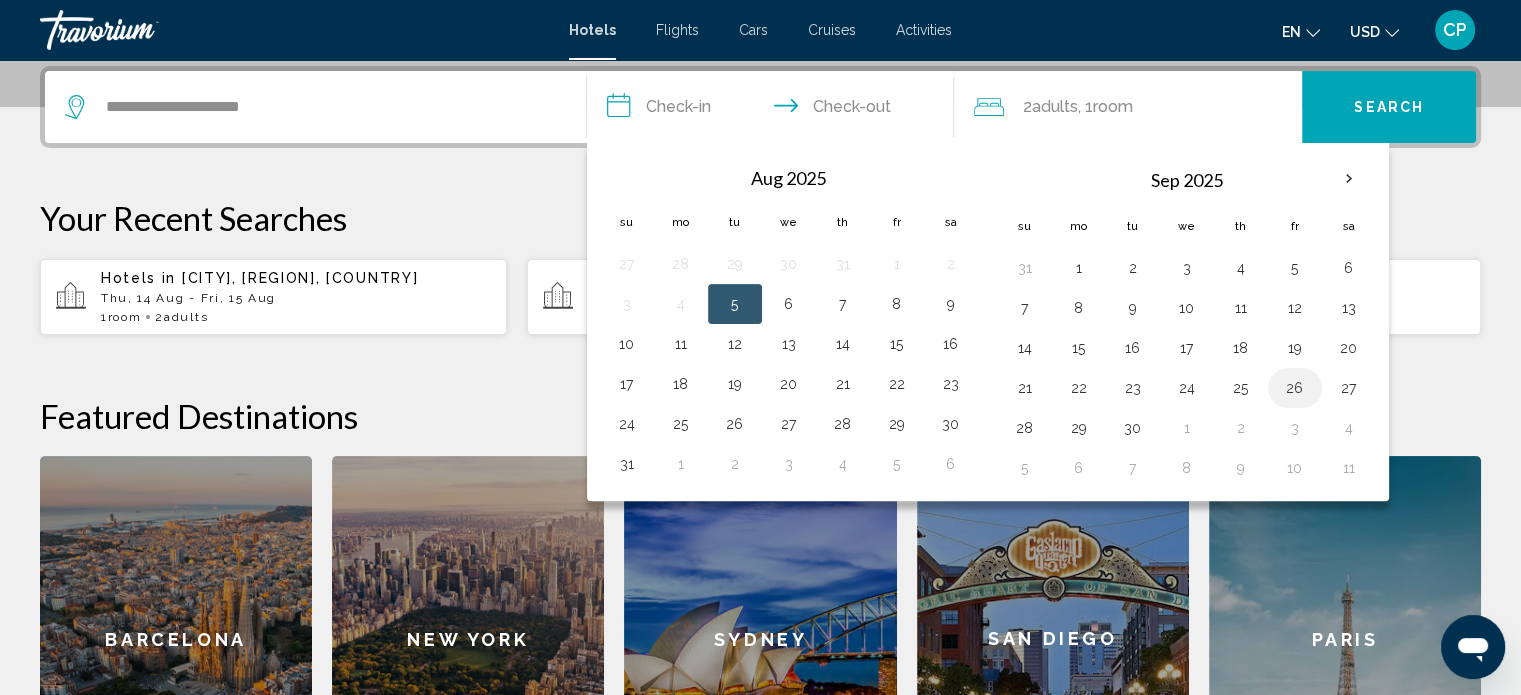 click on "26" at bounding box center [1295, 388] 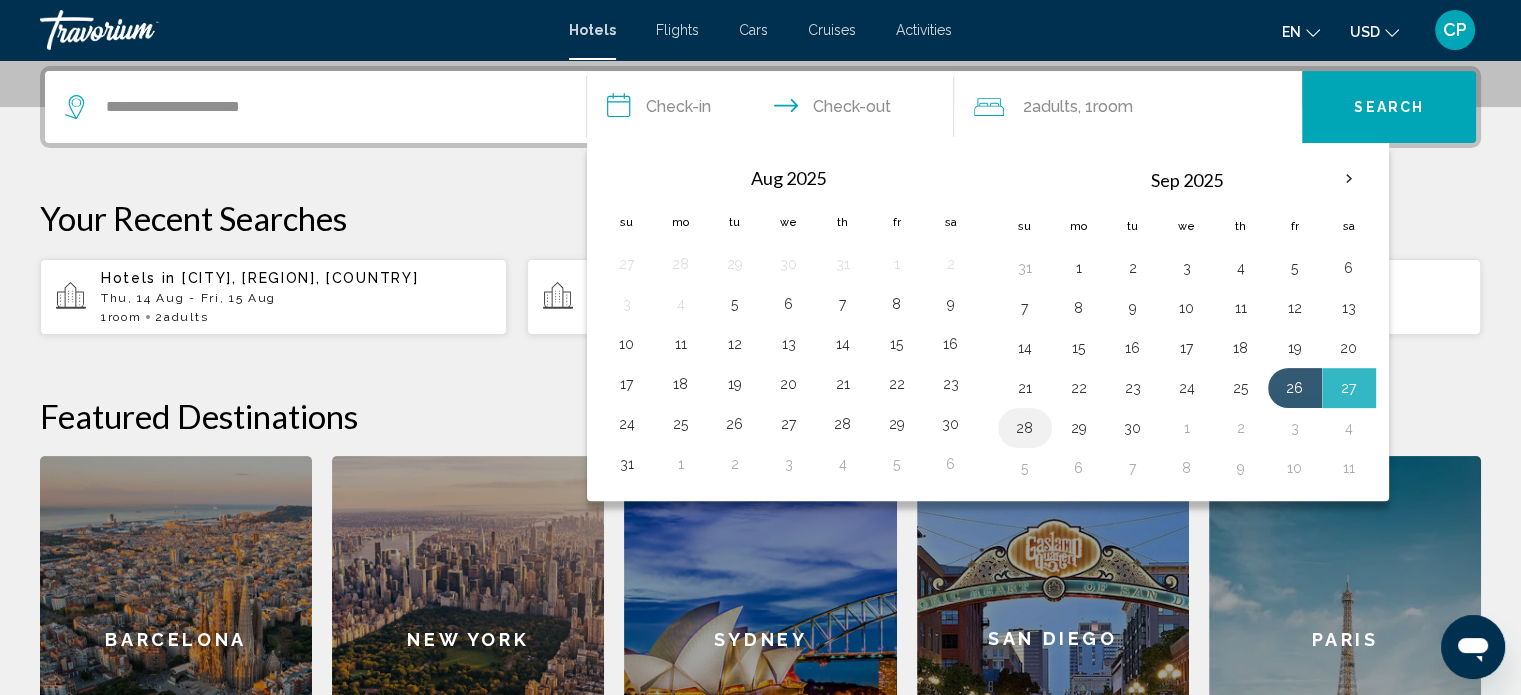 click on "28" at bounding box center (1025, 428) 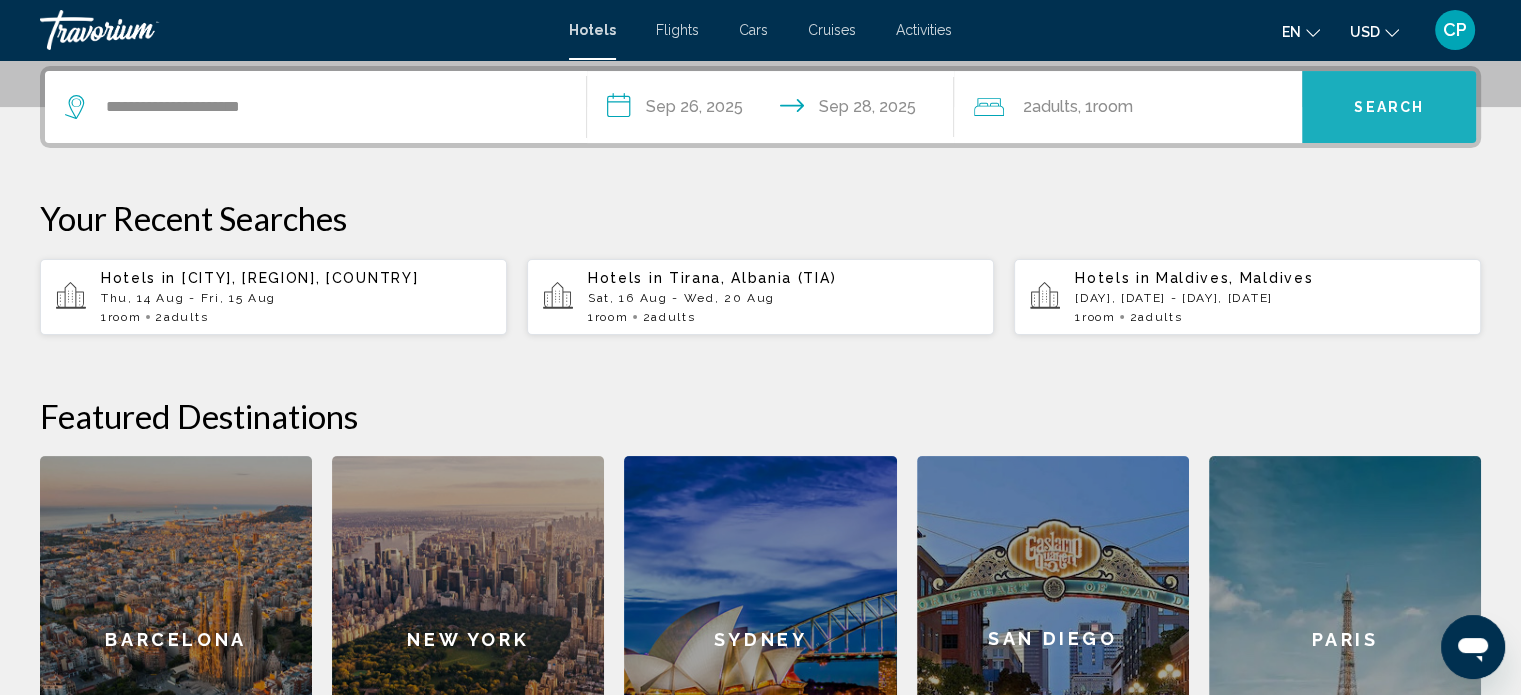 click on "Search" at bounding box center (1389, 108) 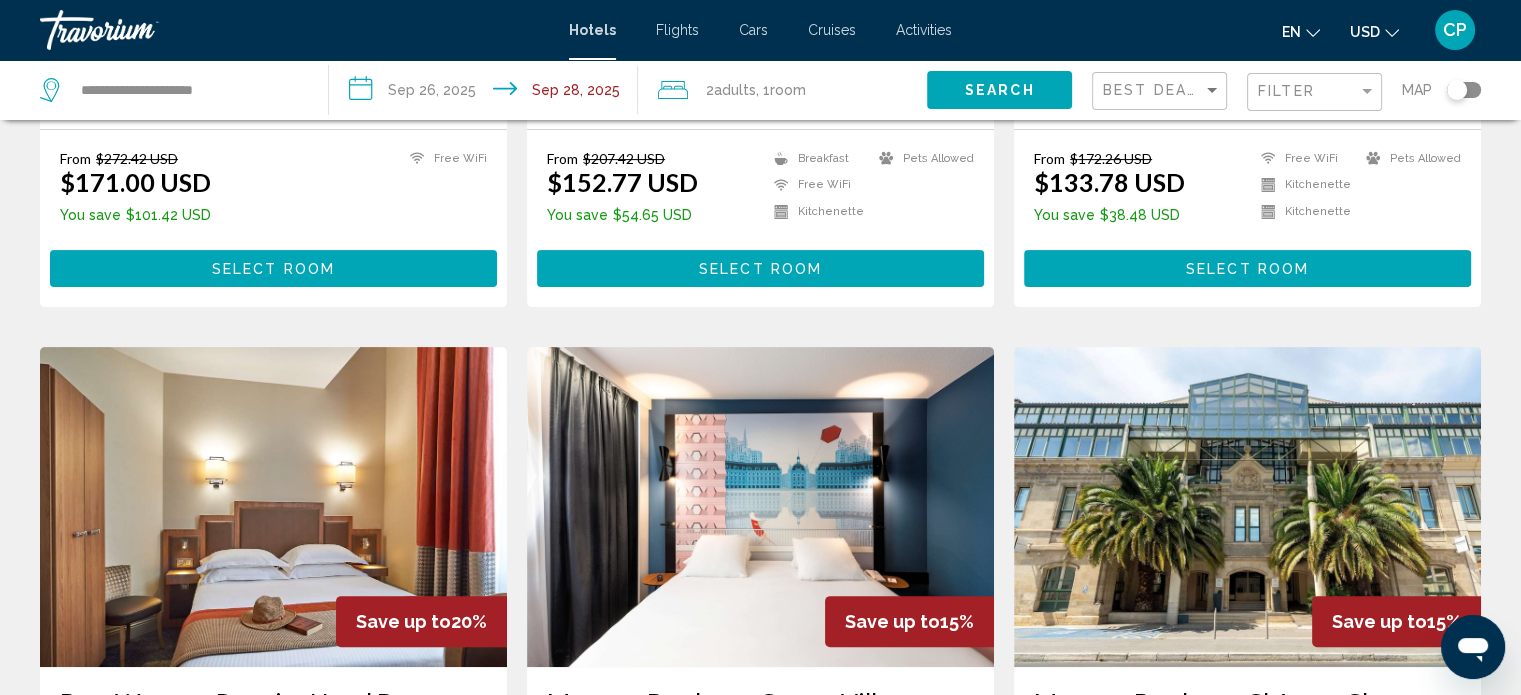 scroll, scrollTop: 0, scrollLeft: 0, axis: both 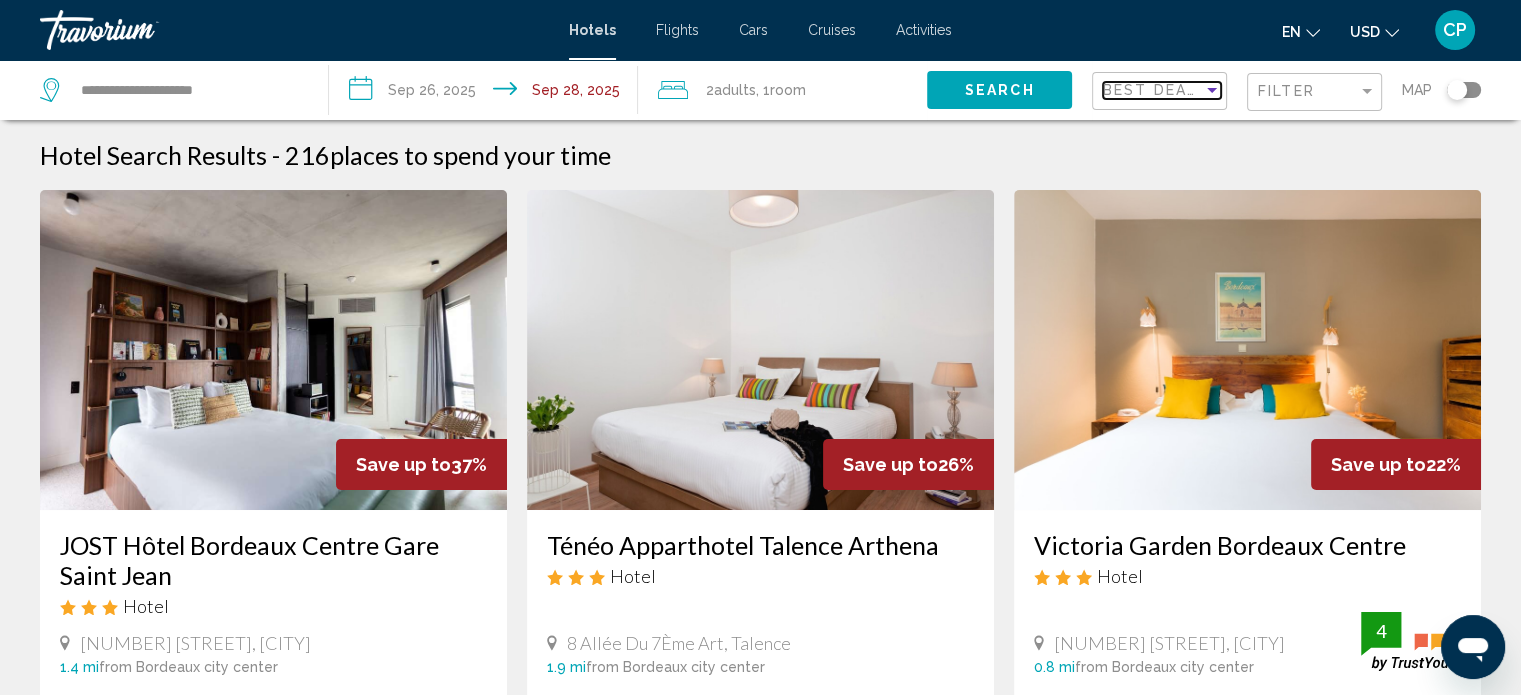 click at bounding box center (1212, 90) 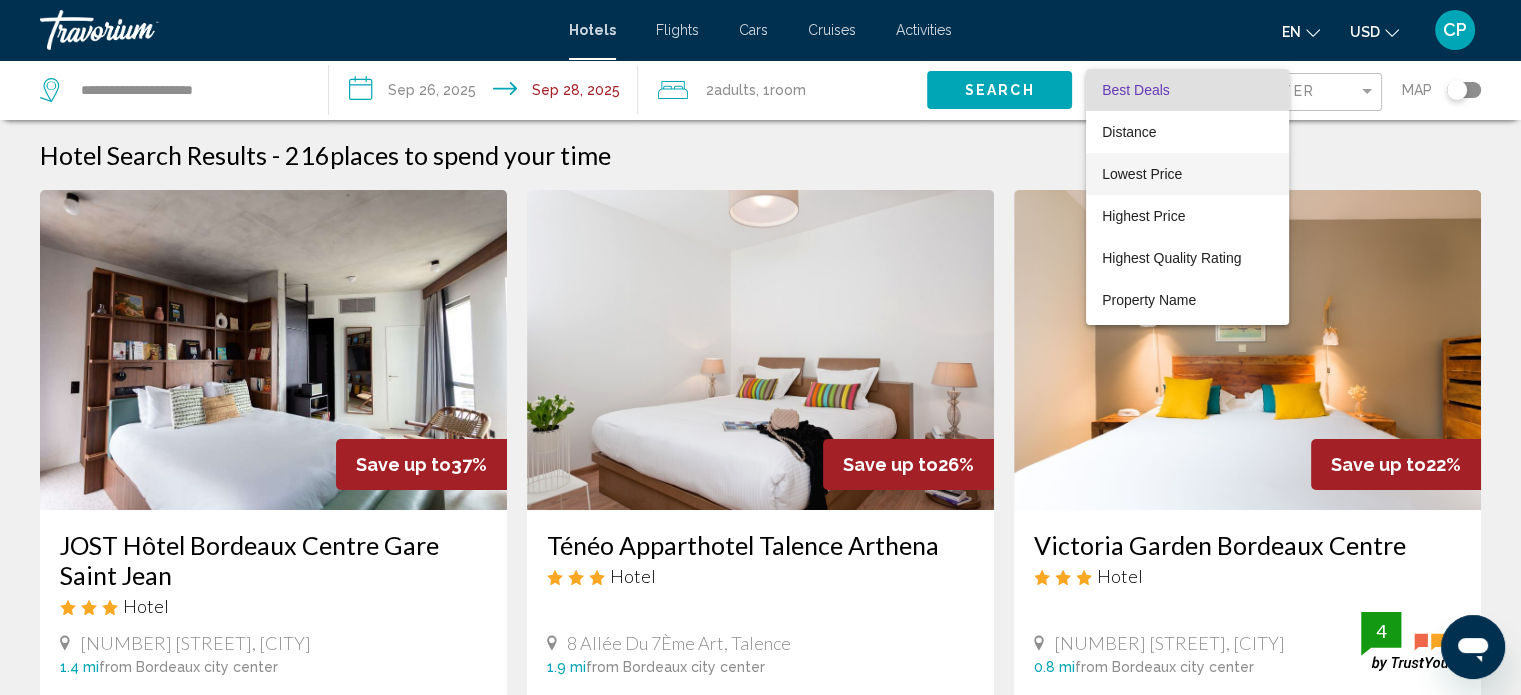 click on "Lowest Price" at bounding box center (1142, 174) 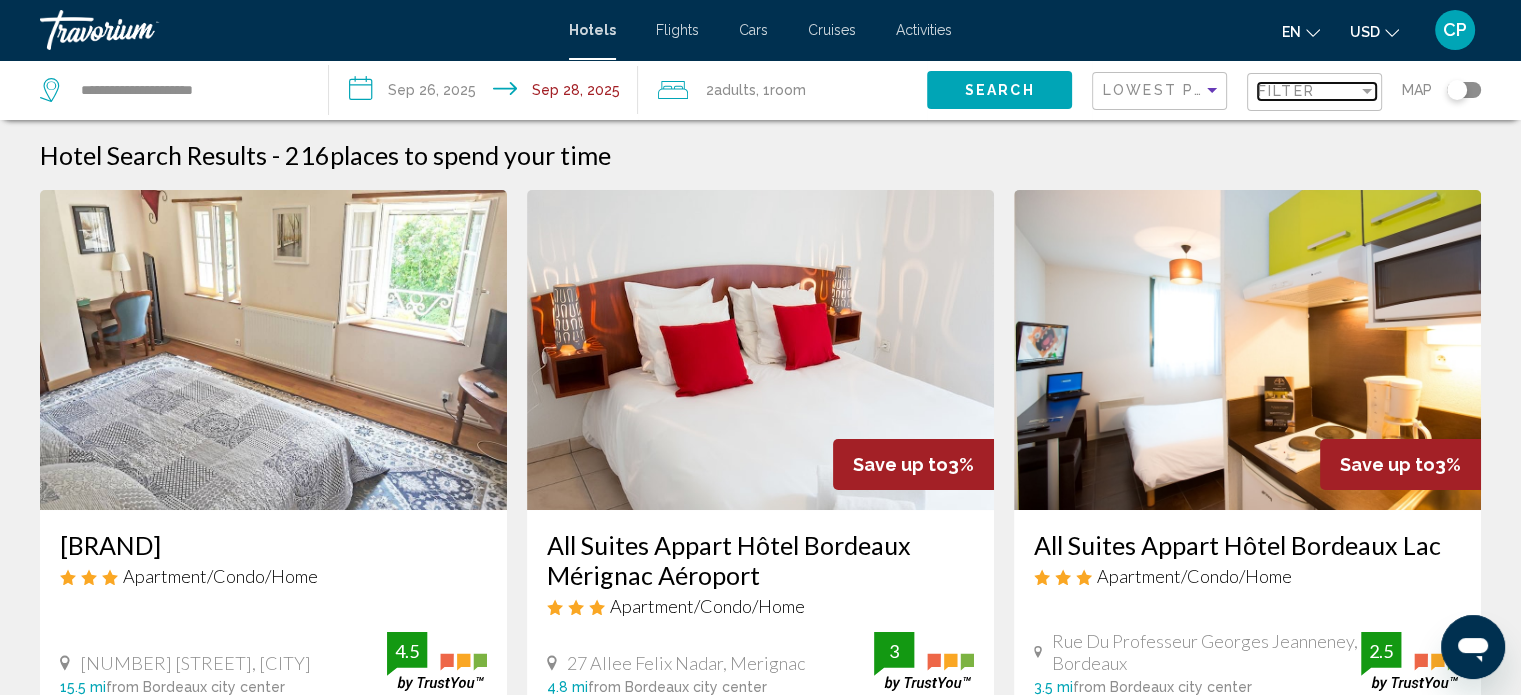 click on "Filter" at bounding box center (1286, 91) 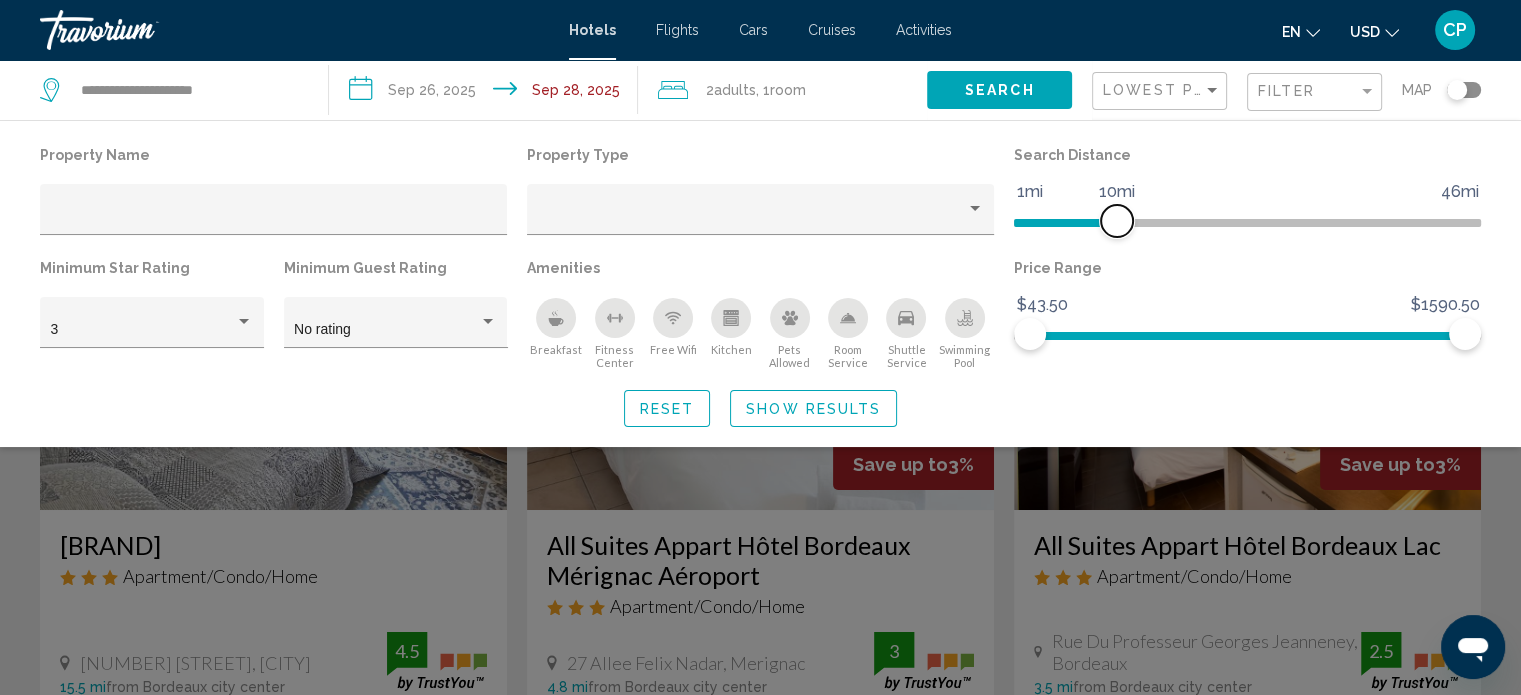 drag, startPoint x: 1307, startPoint y: 219, endPoint x: 1117, endPoint y: 237, distance: 190.85072 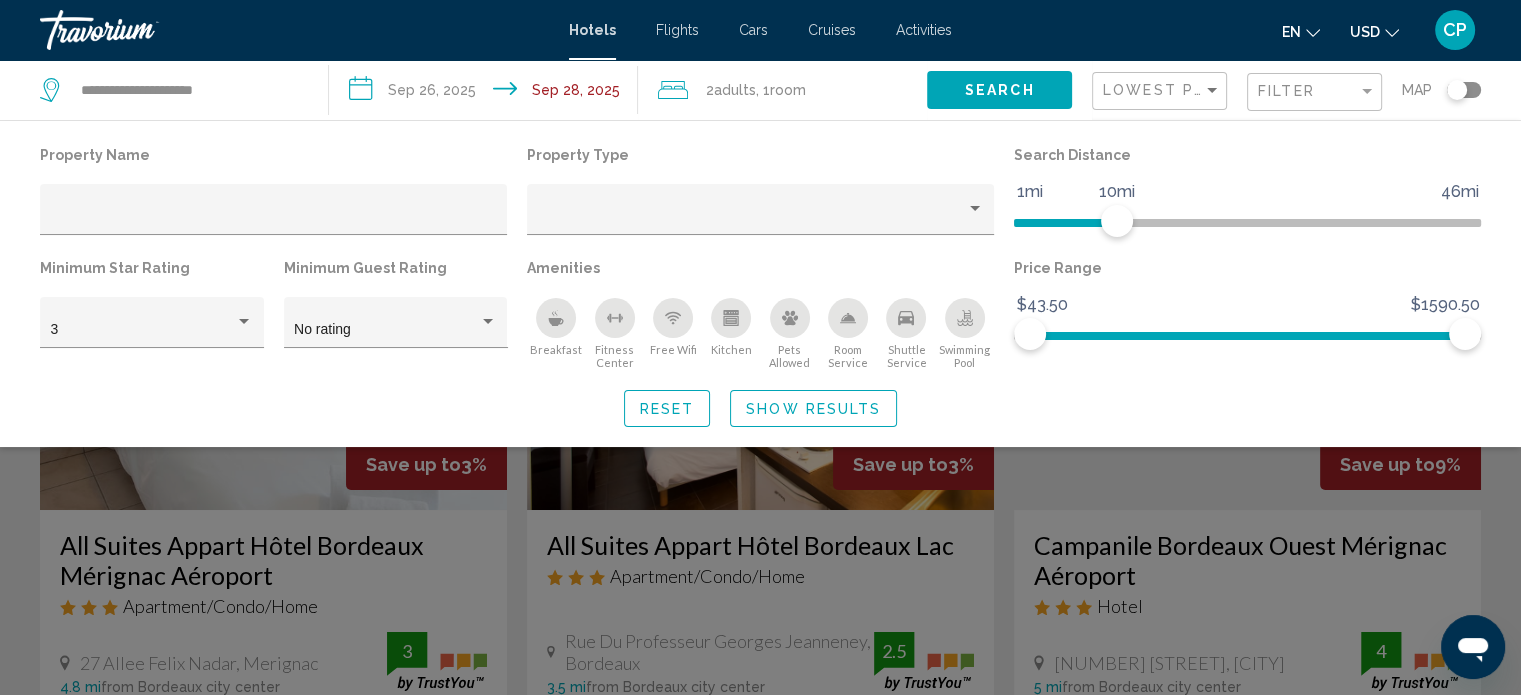 click 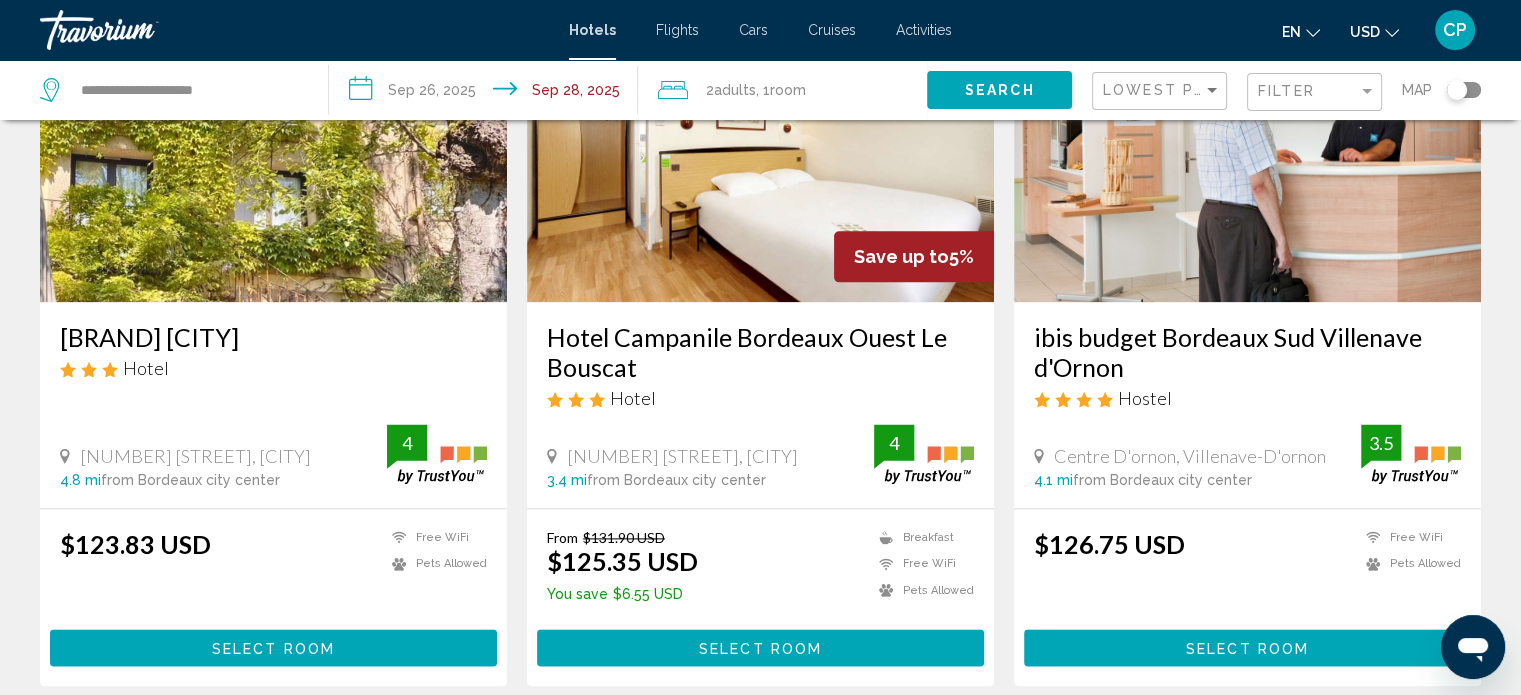 scroll, scrollTop: 2795, scrollLeft: 0, axis: vertical 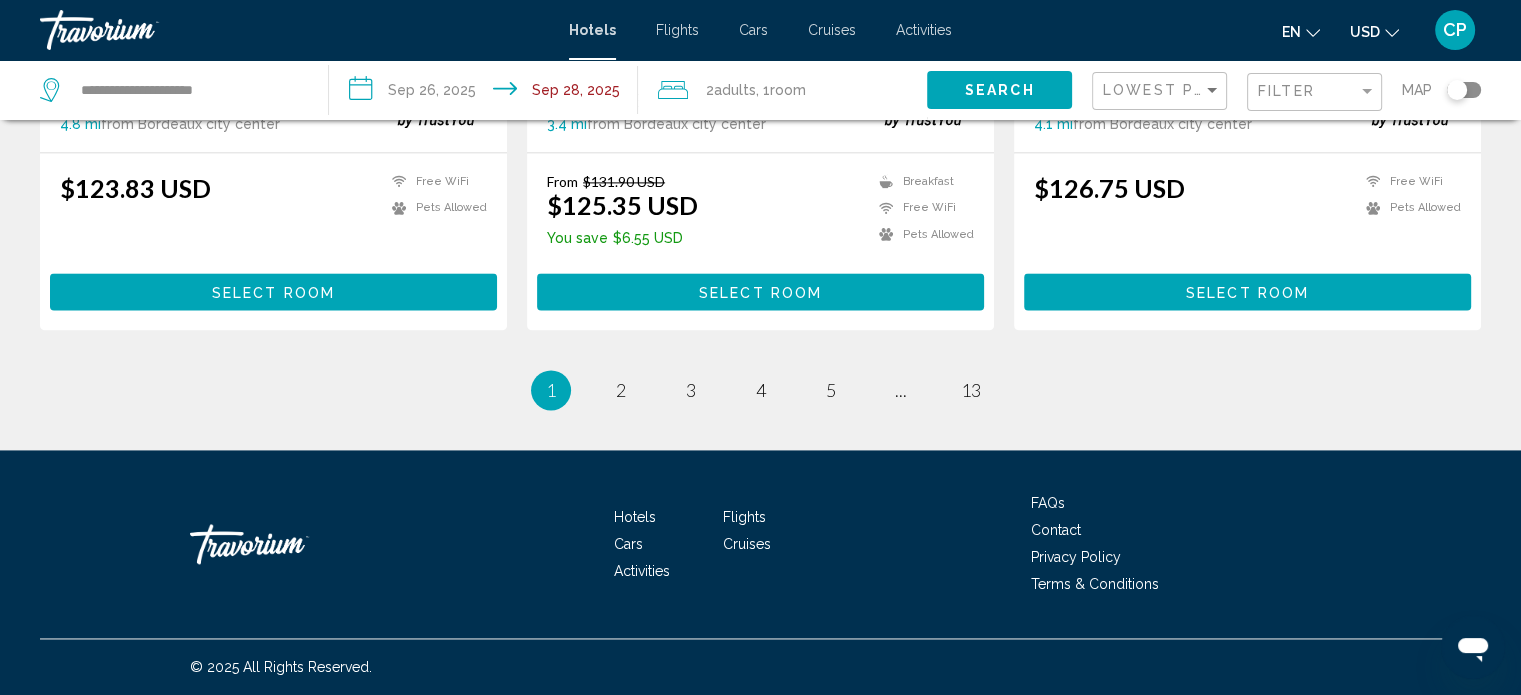click on "USD" 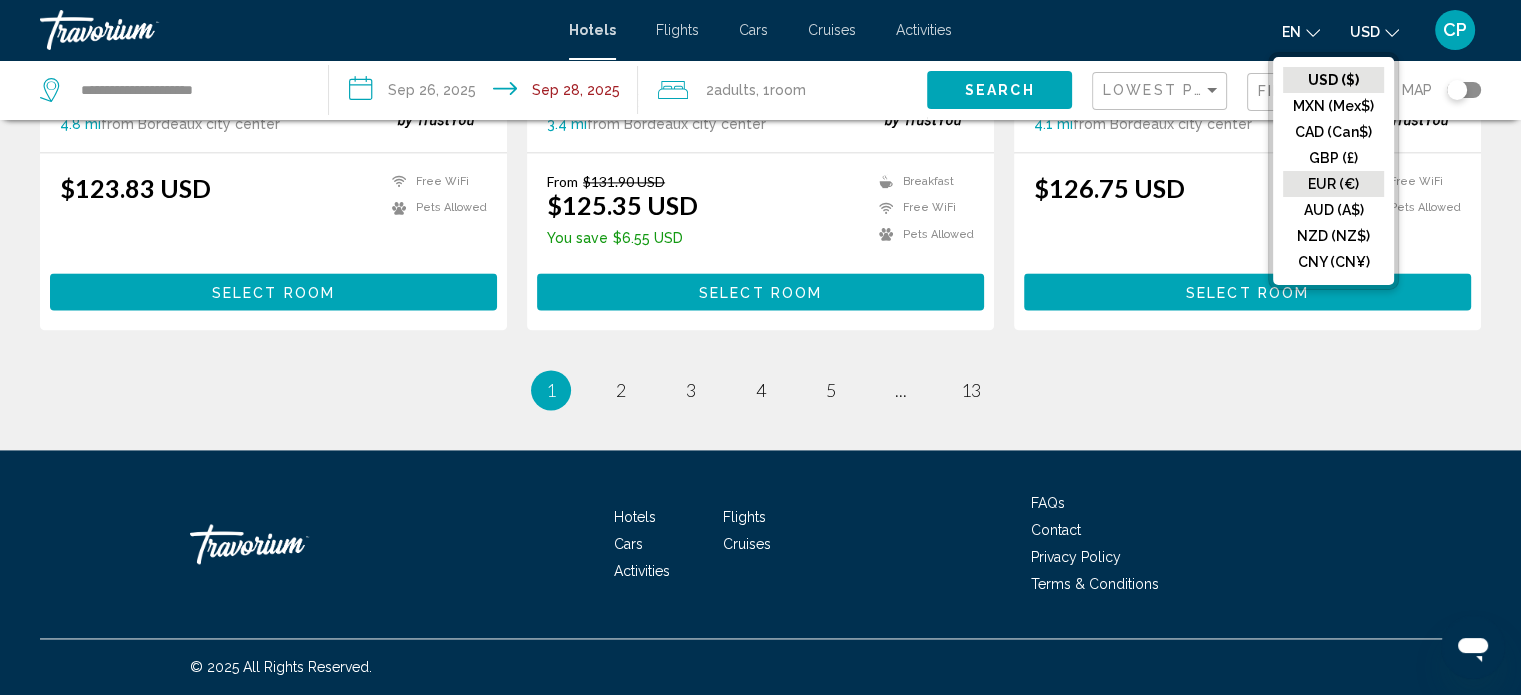 click on "EUR (€)" 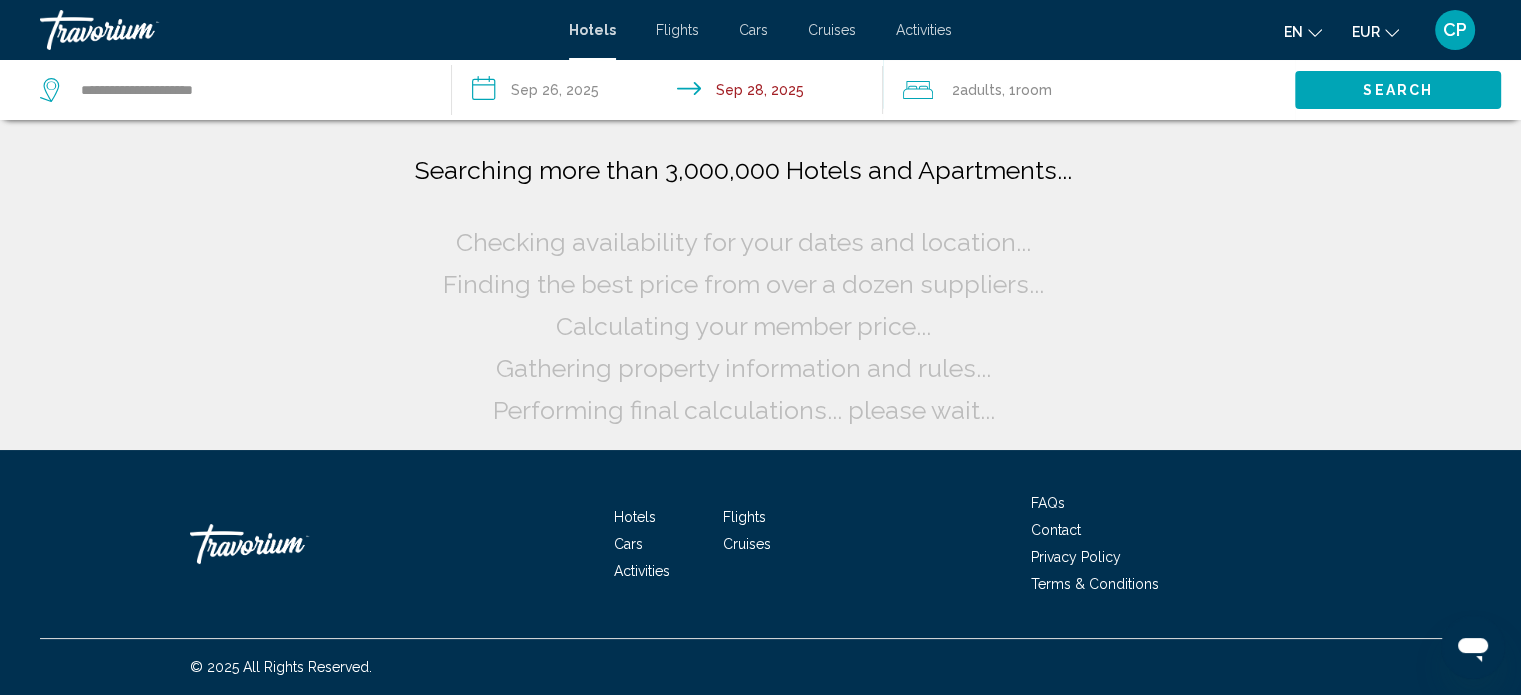 scroll, scrollTop: 0, scrollLeft: 0, axis: both 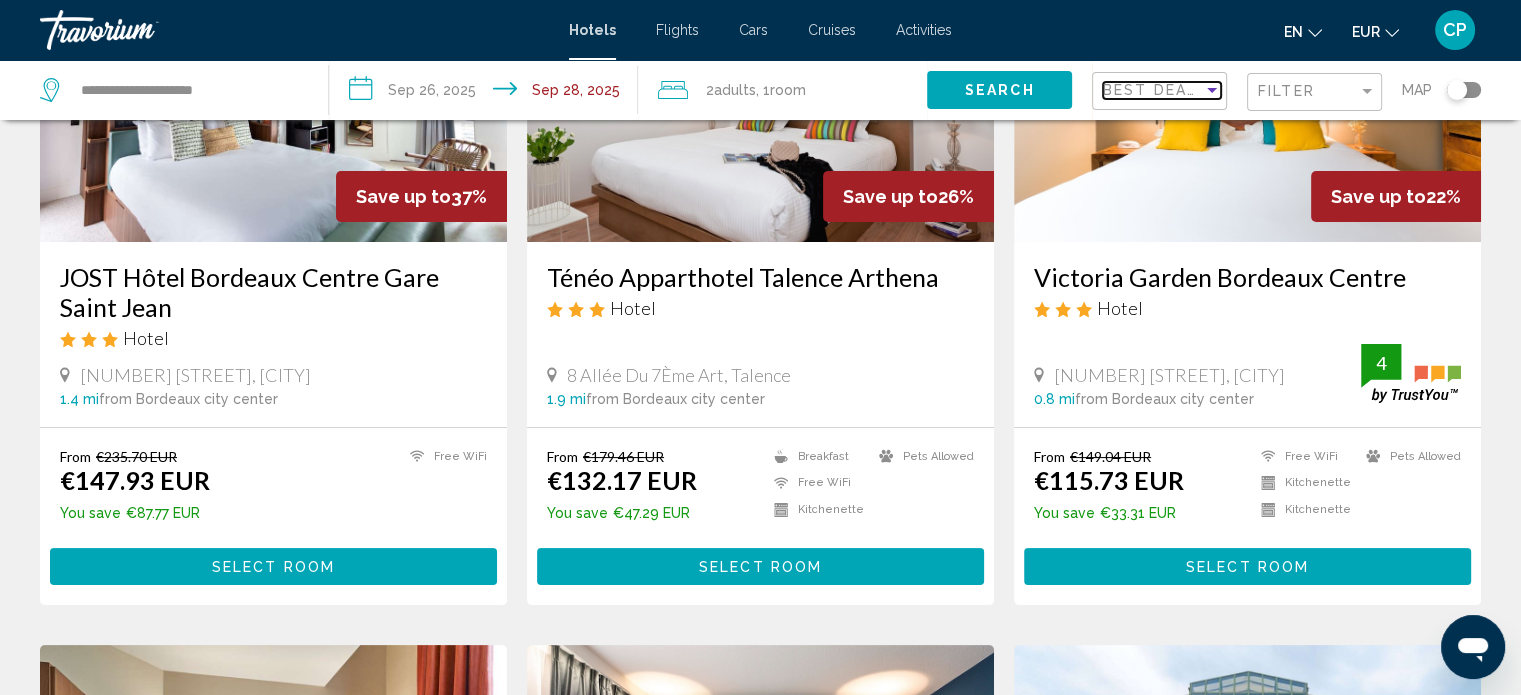 click on "Best Deals" at bounding box center [1155, 90] 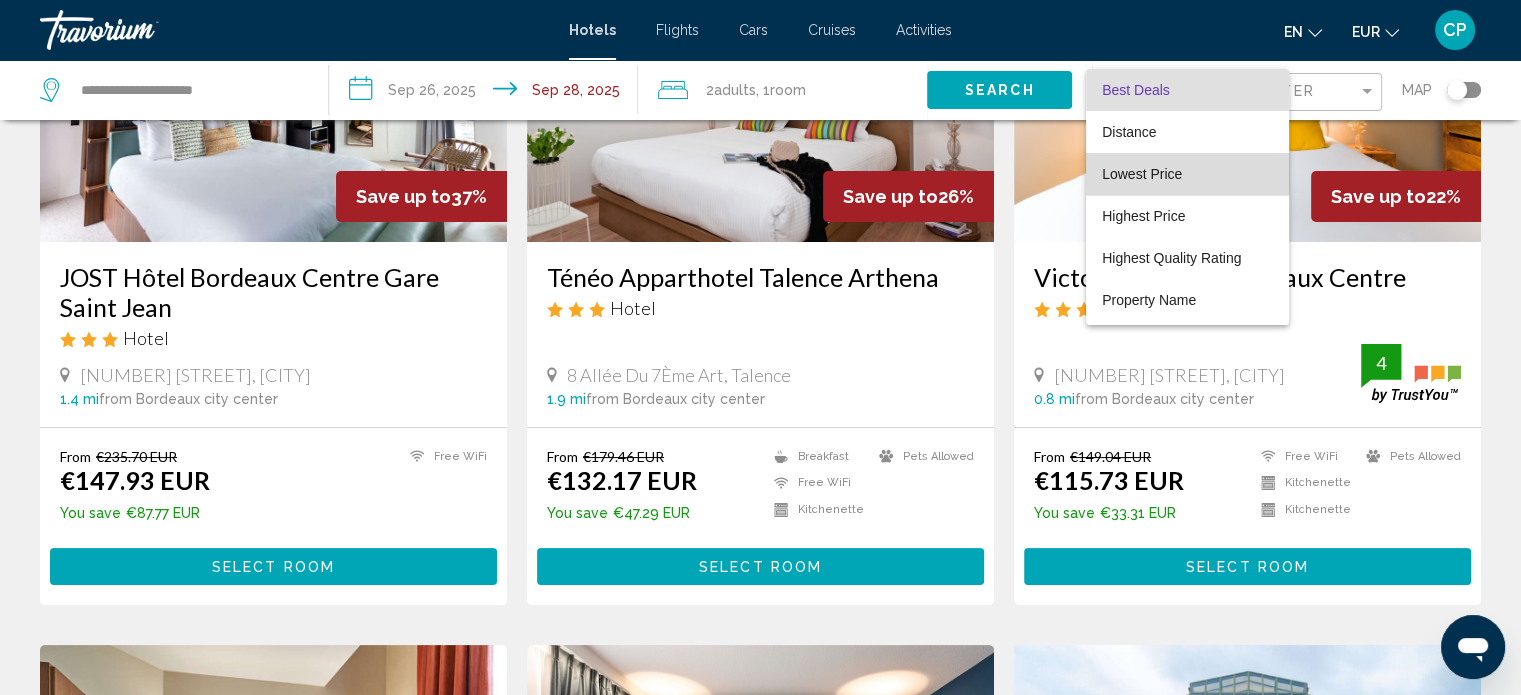 click on "Lowest Price" at bounding box center (1142, 174) 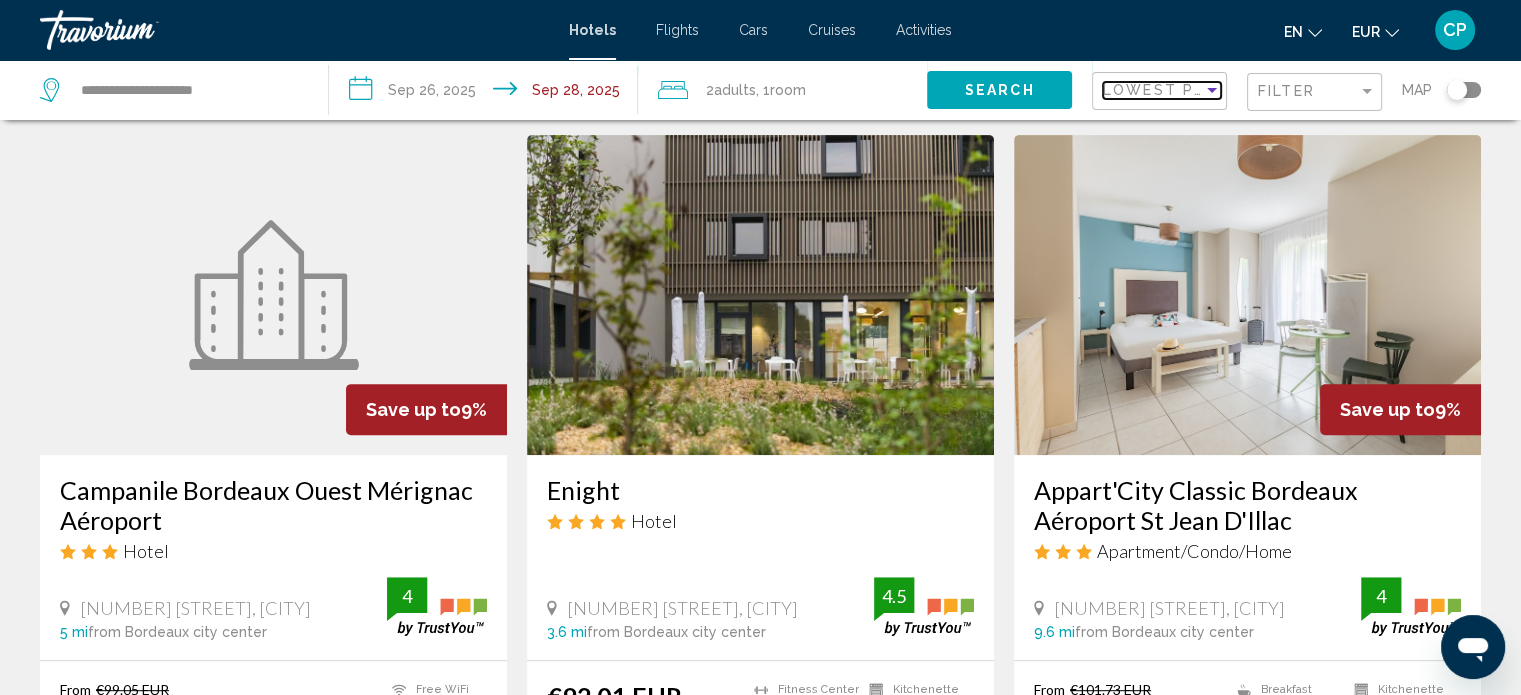 scroll, scrollTop: 798, scrollLeft: 0, axis: vertical 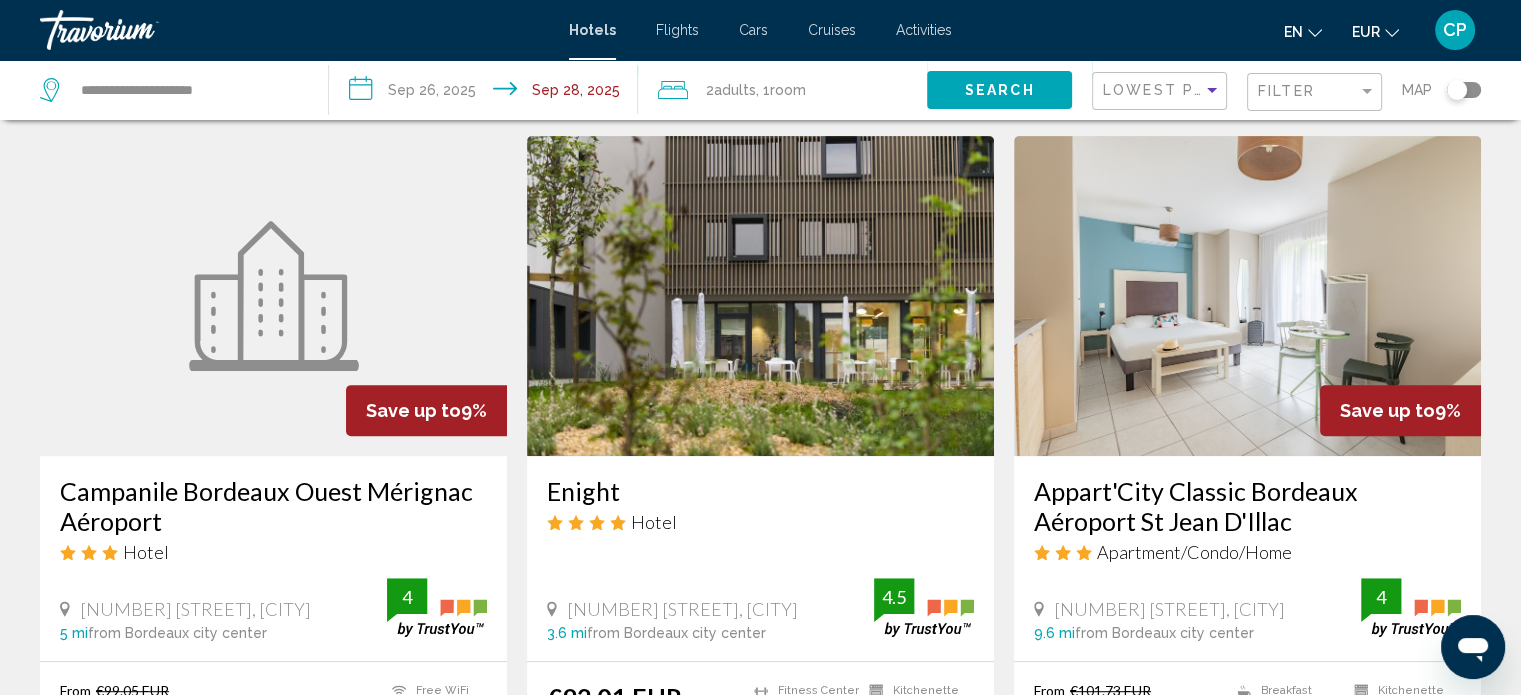 click on "CP" at bounding box center [1455, 30] 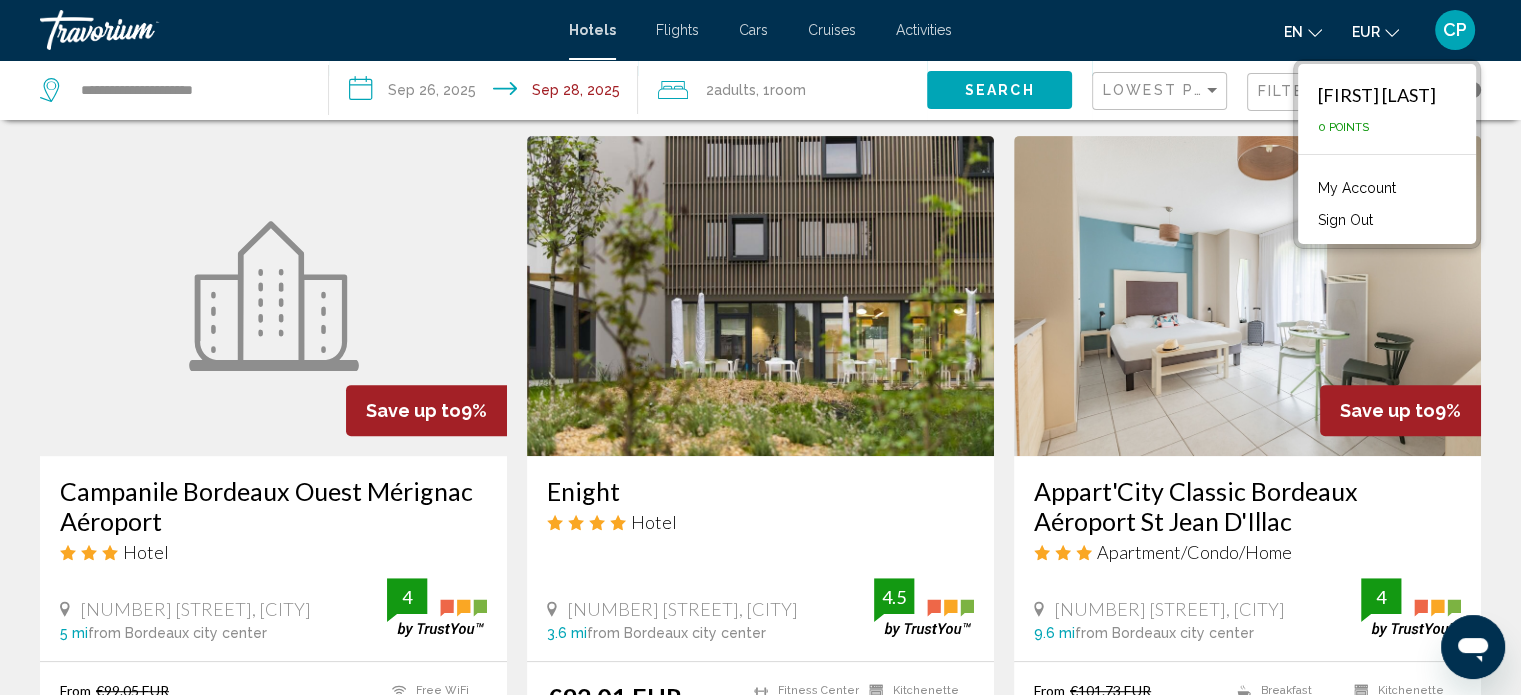 click on "Sign Out" at bounding box center (1345, 220) 